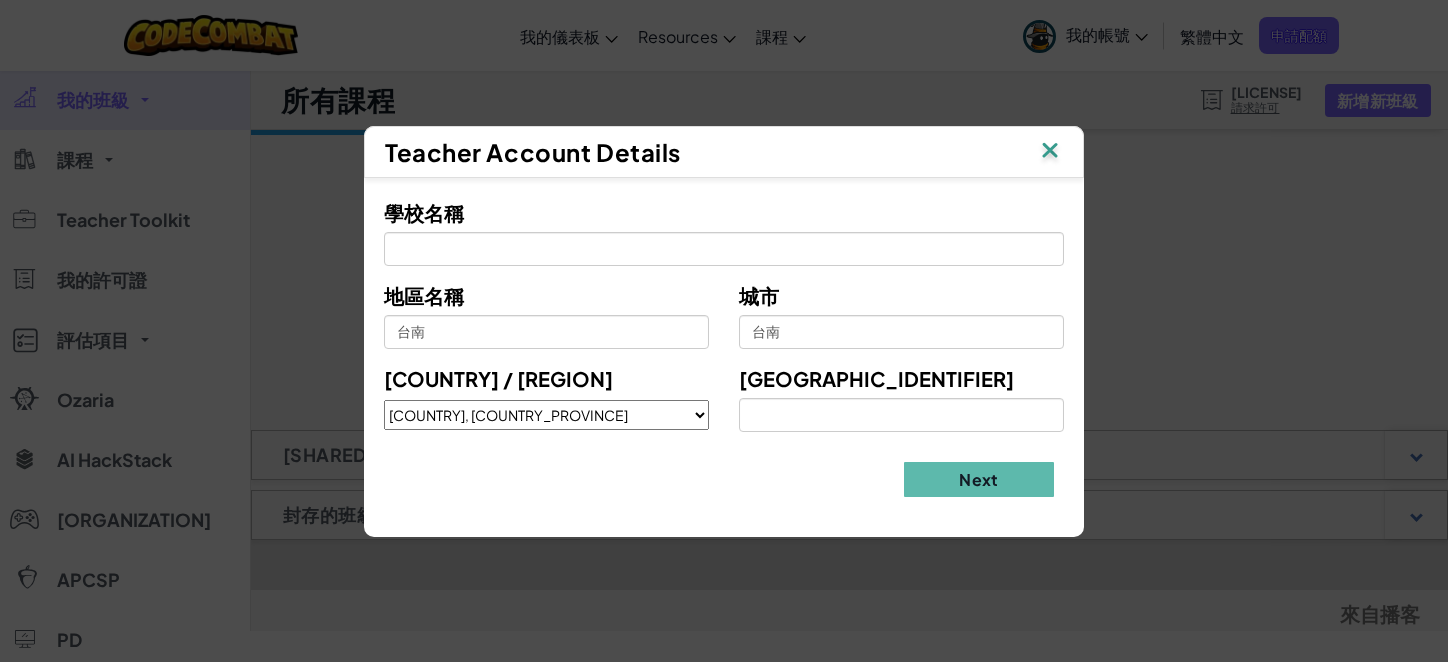 select on "[COUNTRY], [COUNTRY_PROVINCE]" 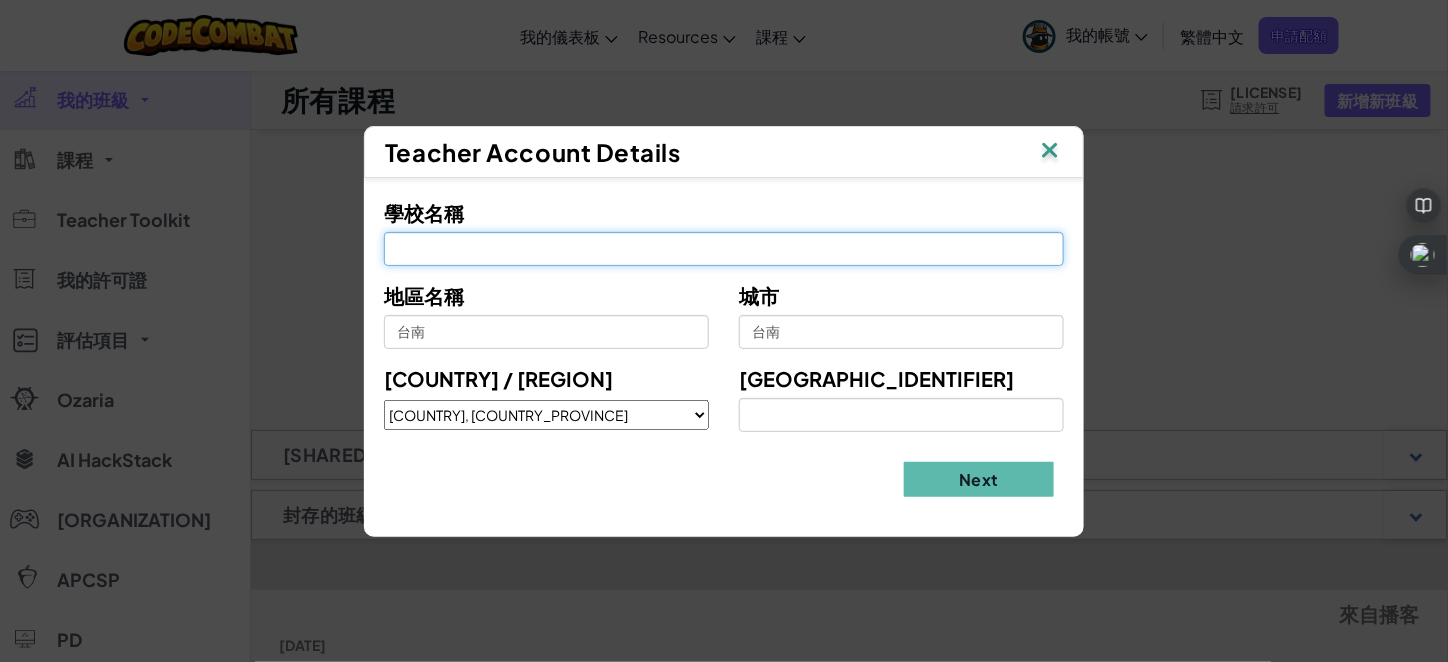 click on "學校名稱" at bounding box center [724, 249] 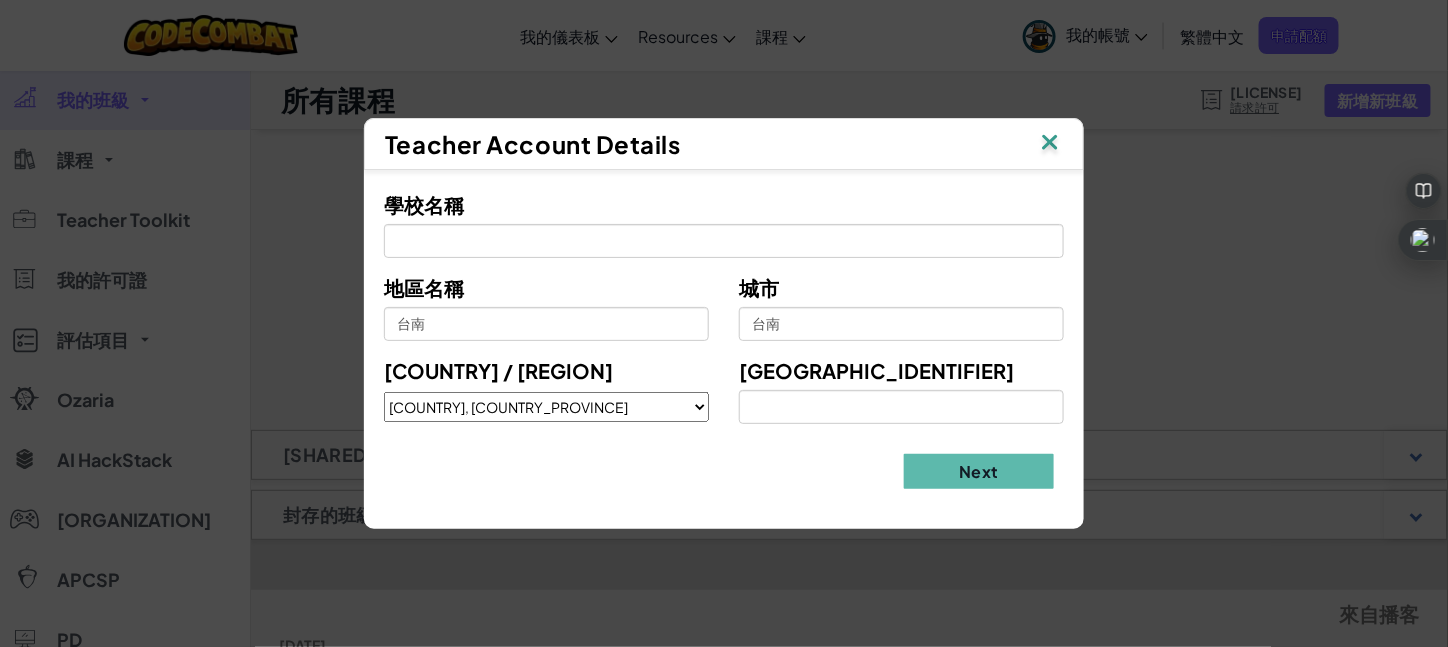 click at bounding box center [1050, 144] 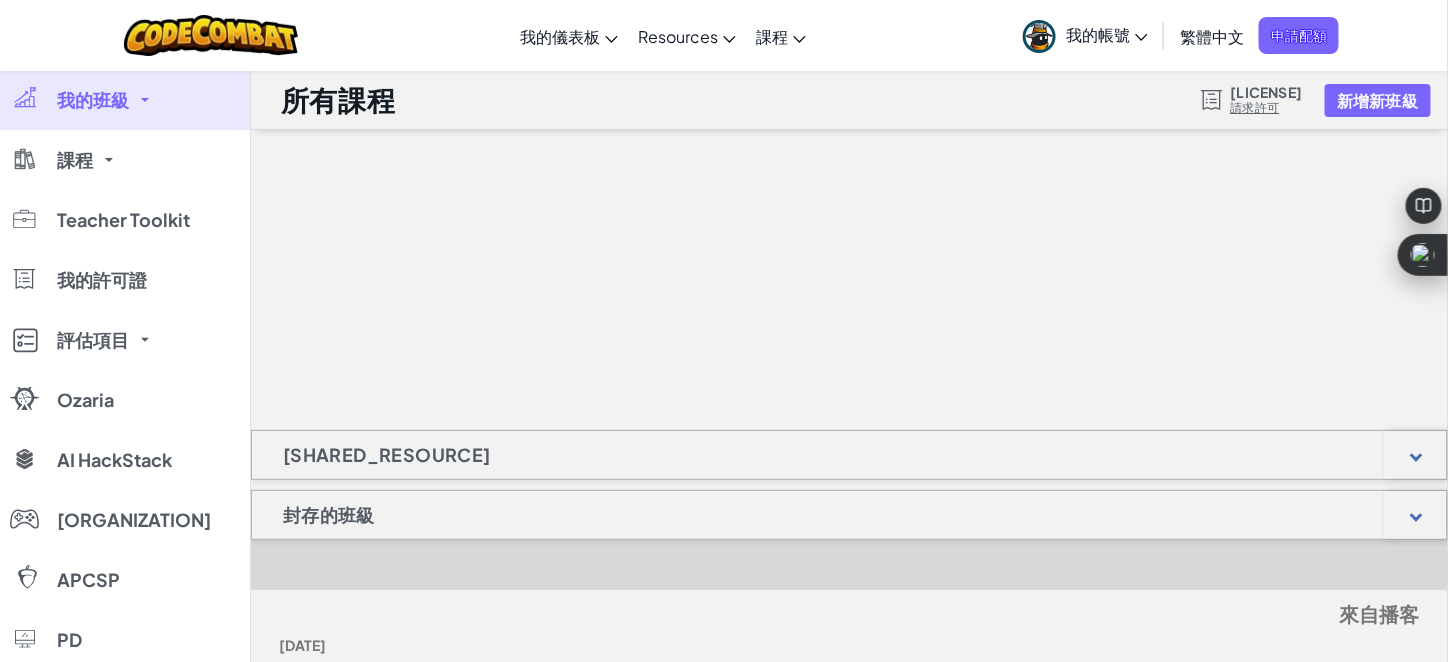 click on "我的帳號" at bounding box center [1107, 34] 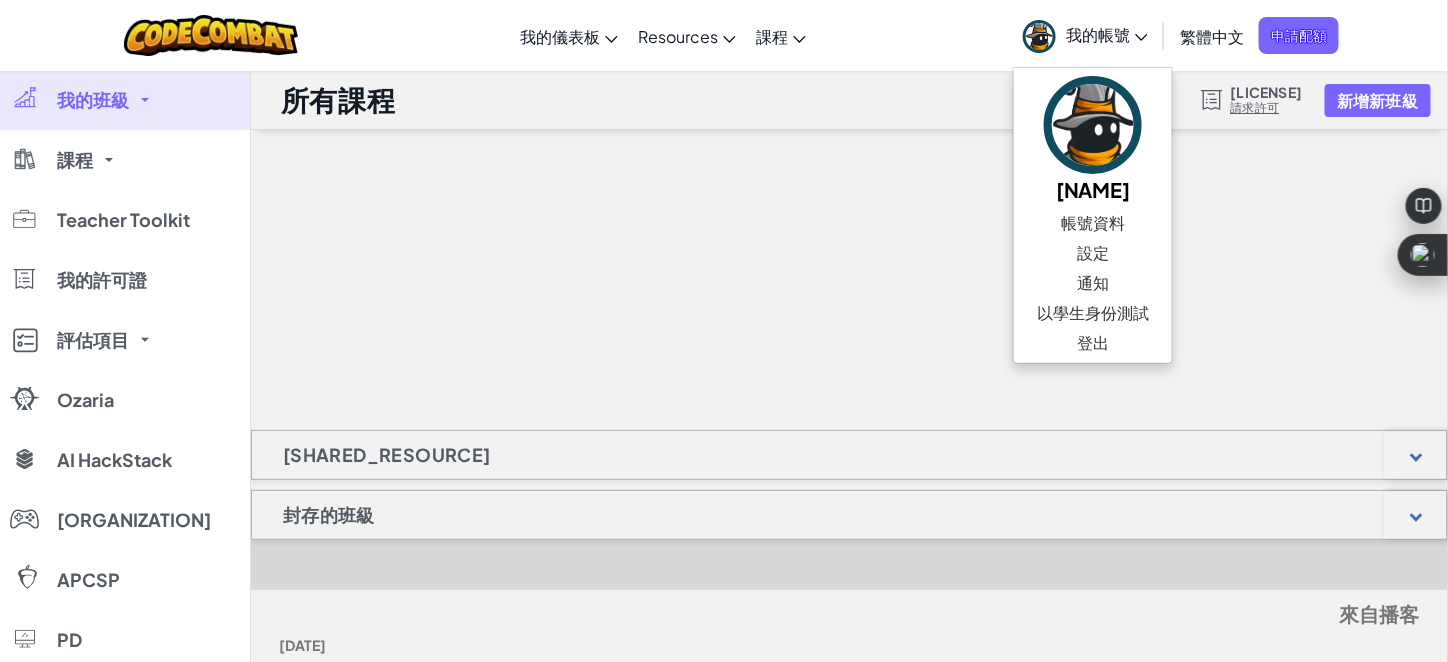 click on "所有課程
還沒有許可證
請求許可
新增新班級" at bounding box center (849, 100) 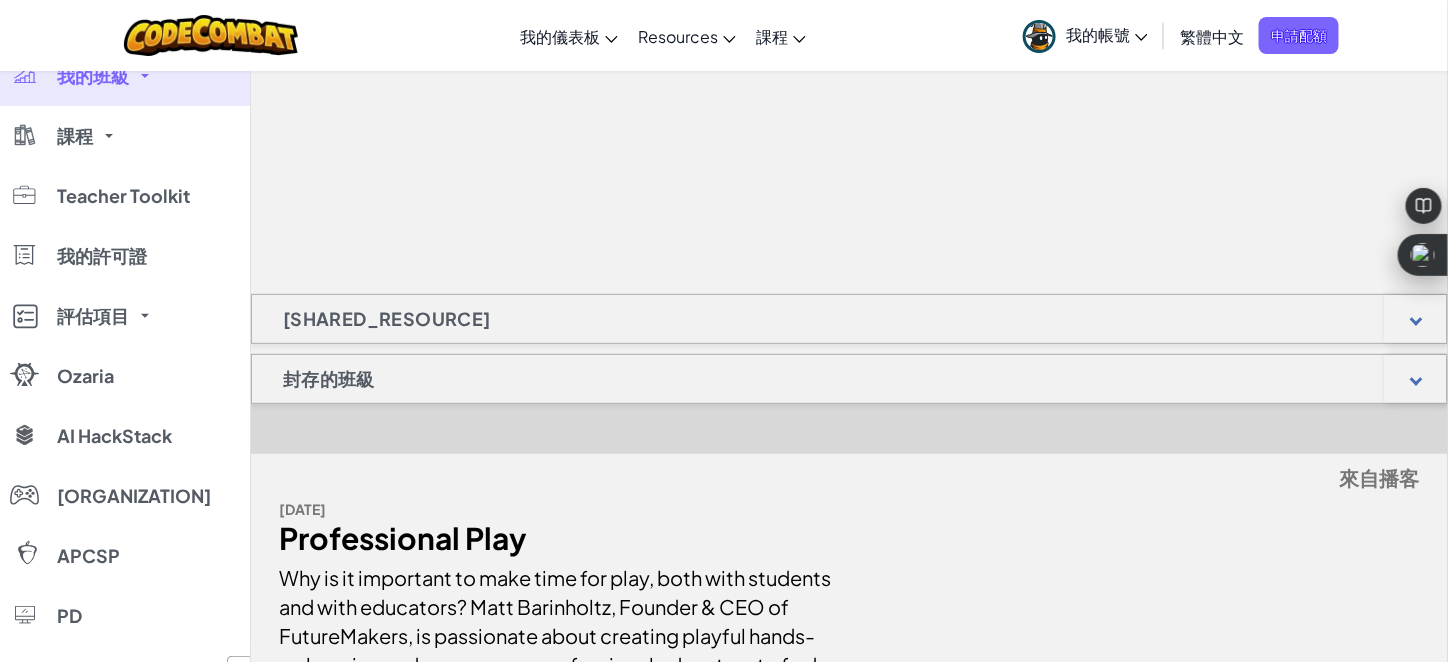 scroll, scrollTop: 100, scrollLeft: 0, axis: vertical 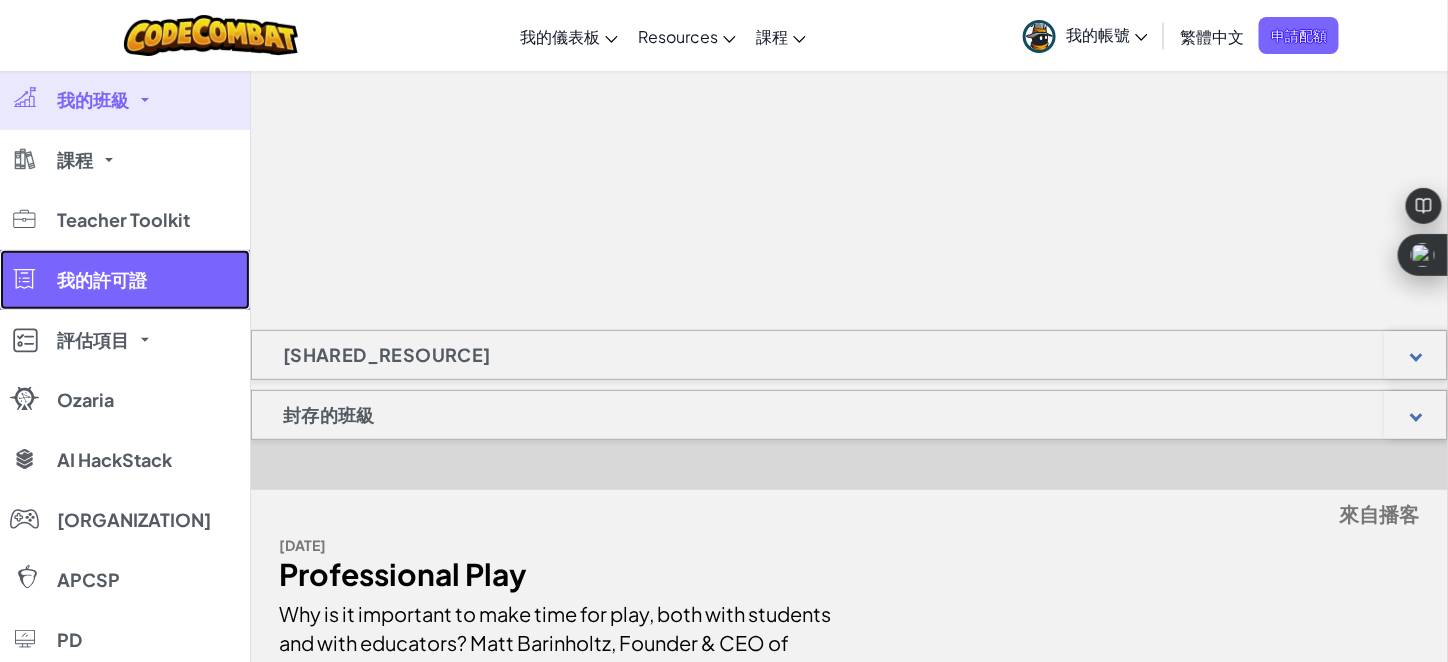 click on "我的許可證" at bounding box center [102, 280] 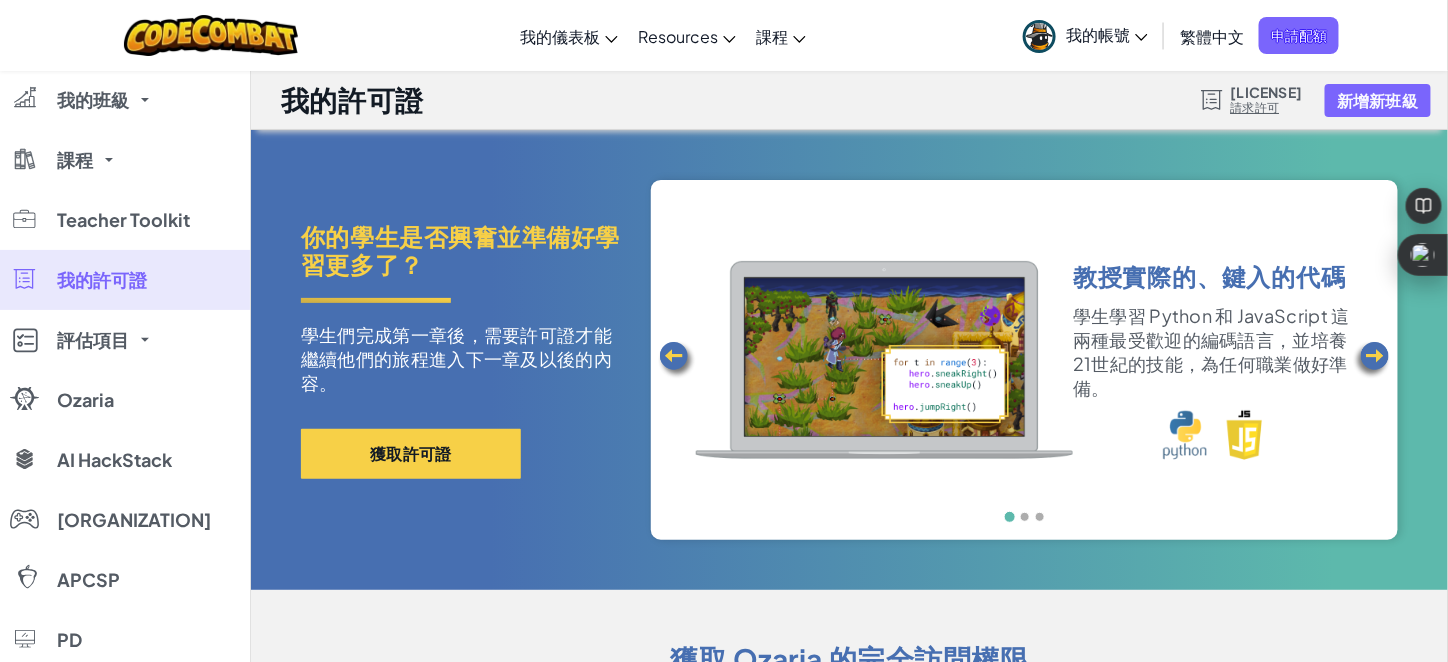 scroll, scrollTop: 0, scrollLeft: 0, axis: both 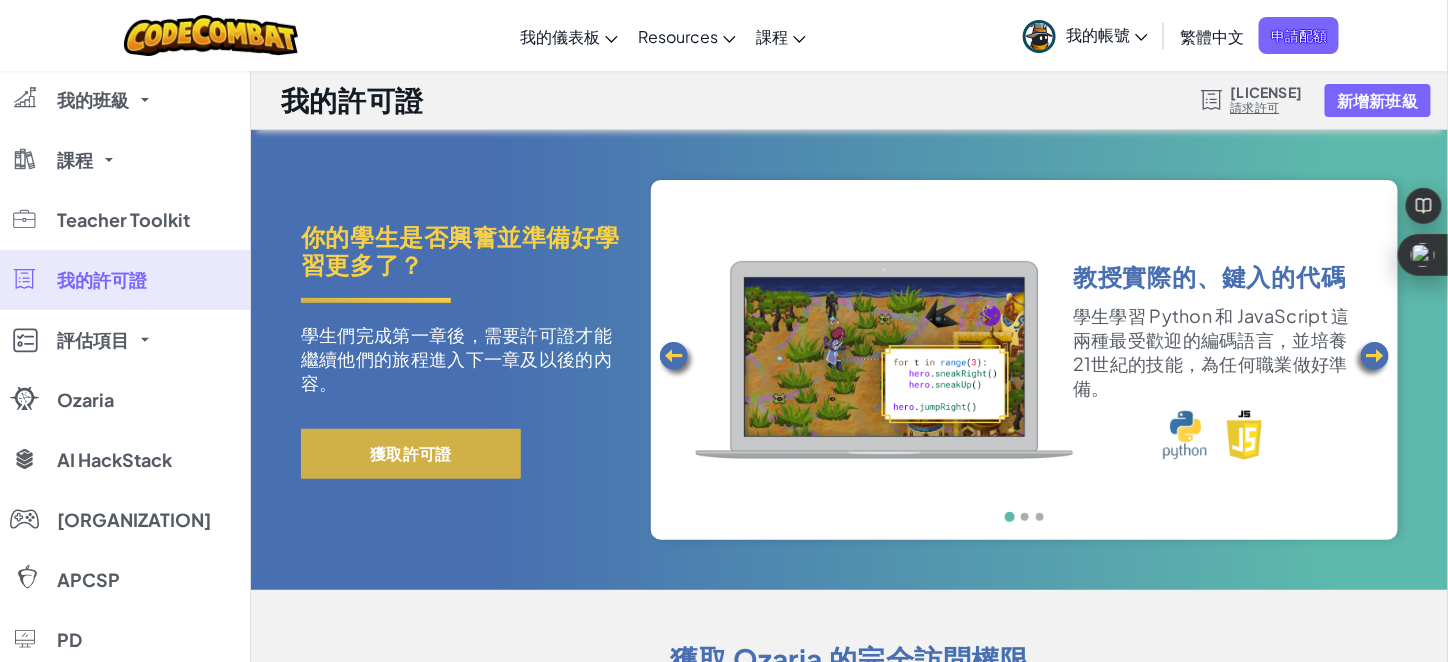 click on "獲取許可證" at bounding box center (411, 454) 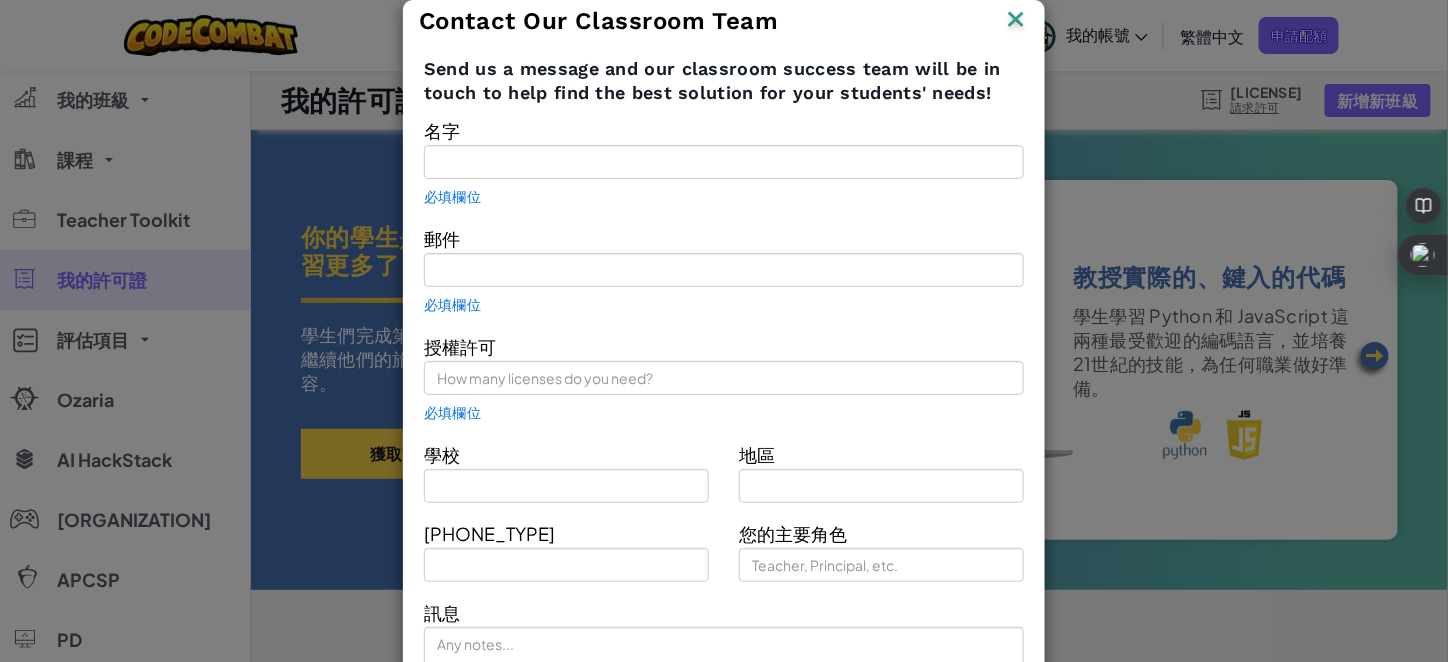 type on "[NAME]" 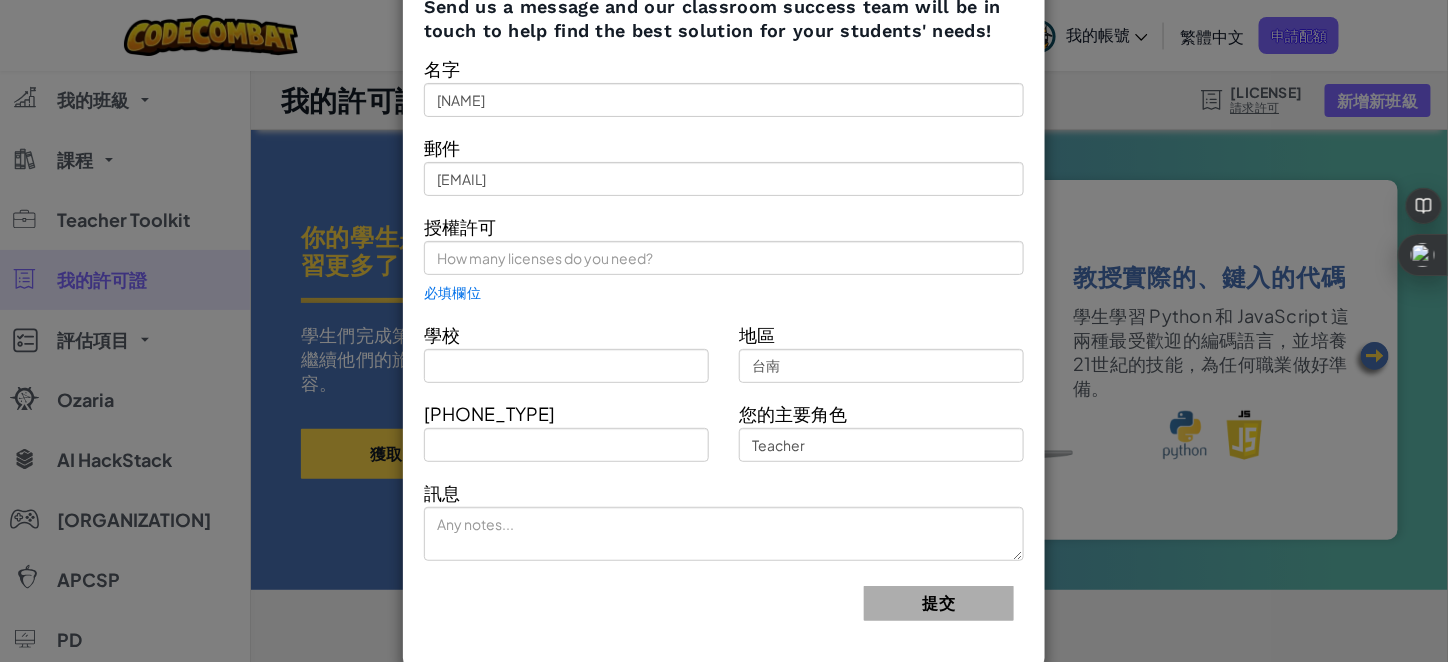 scroll, scrollTop: 0, scrollLeft: 0, axis: both 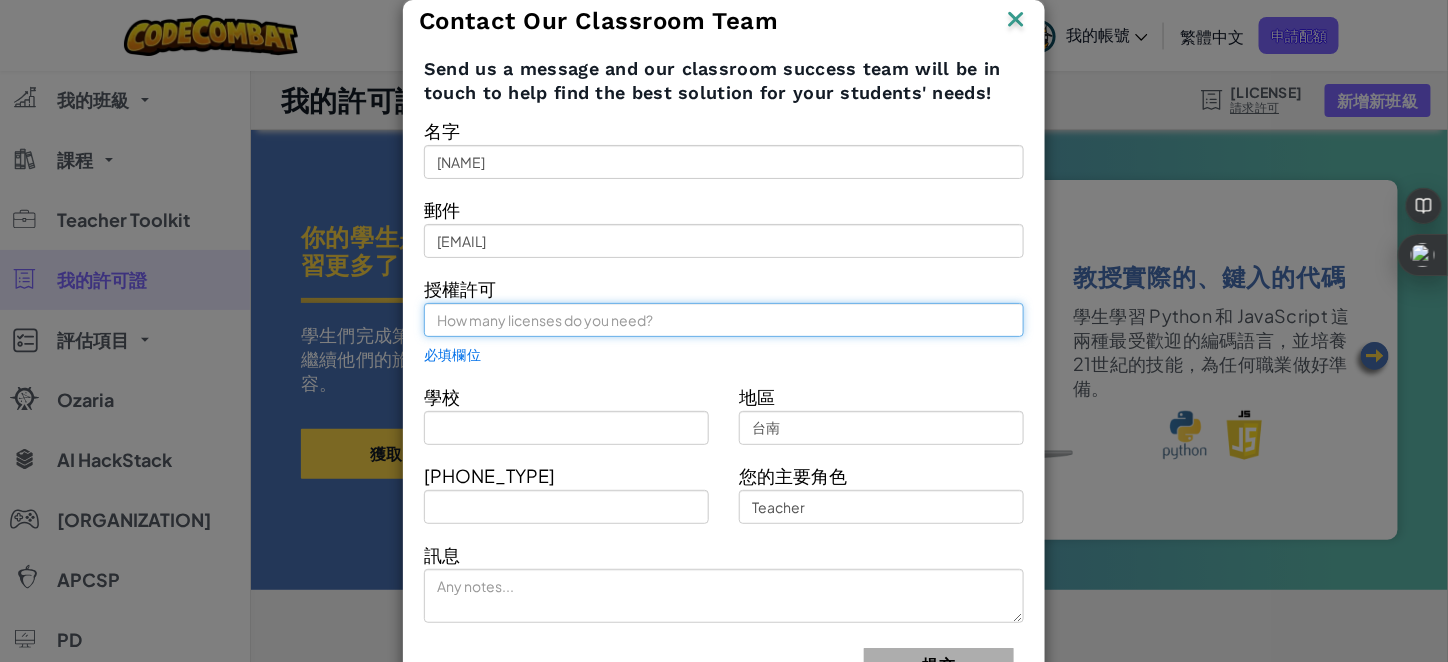 click at bounding box center [724, 320] 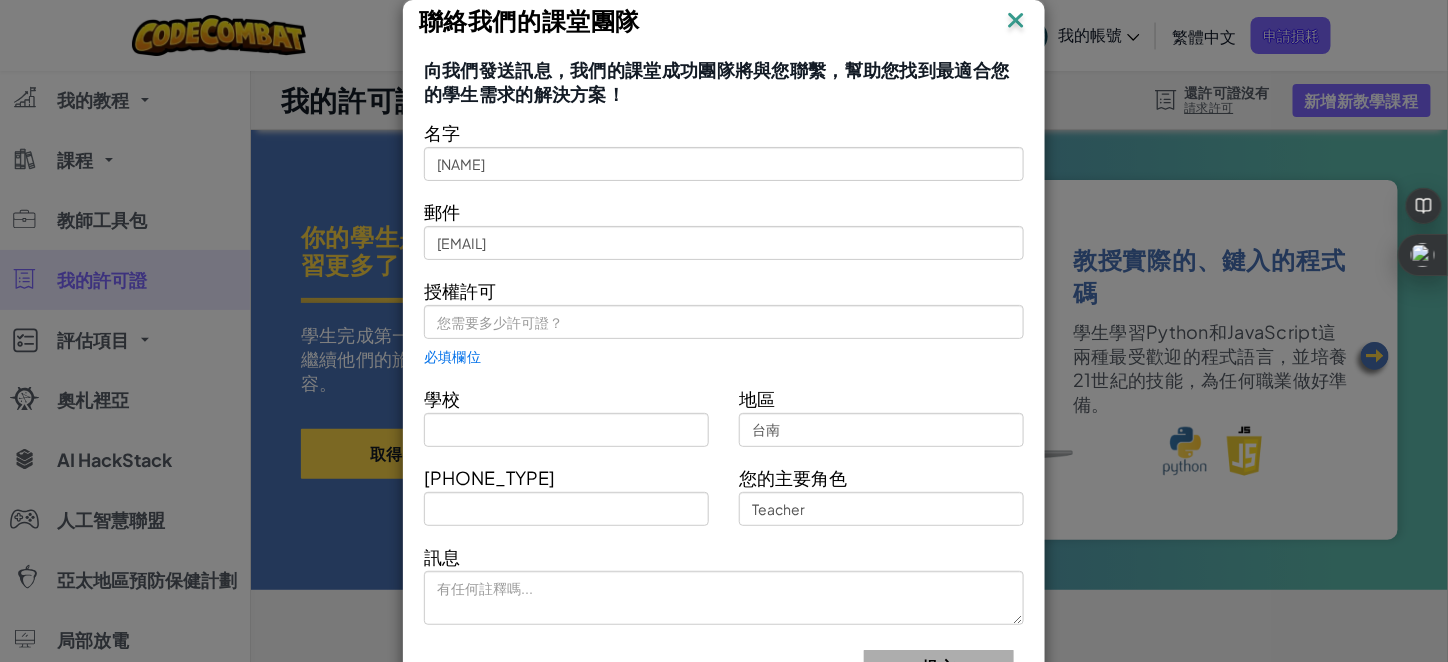 click at bounding box center [1016, 22] 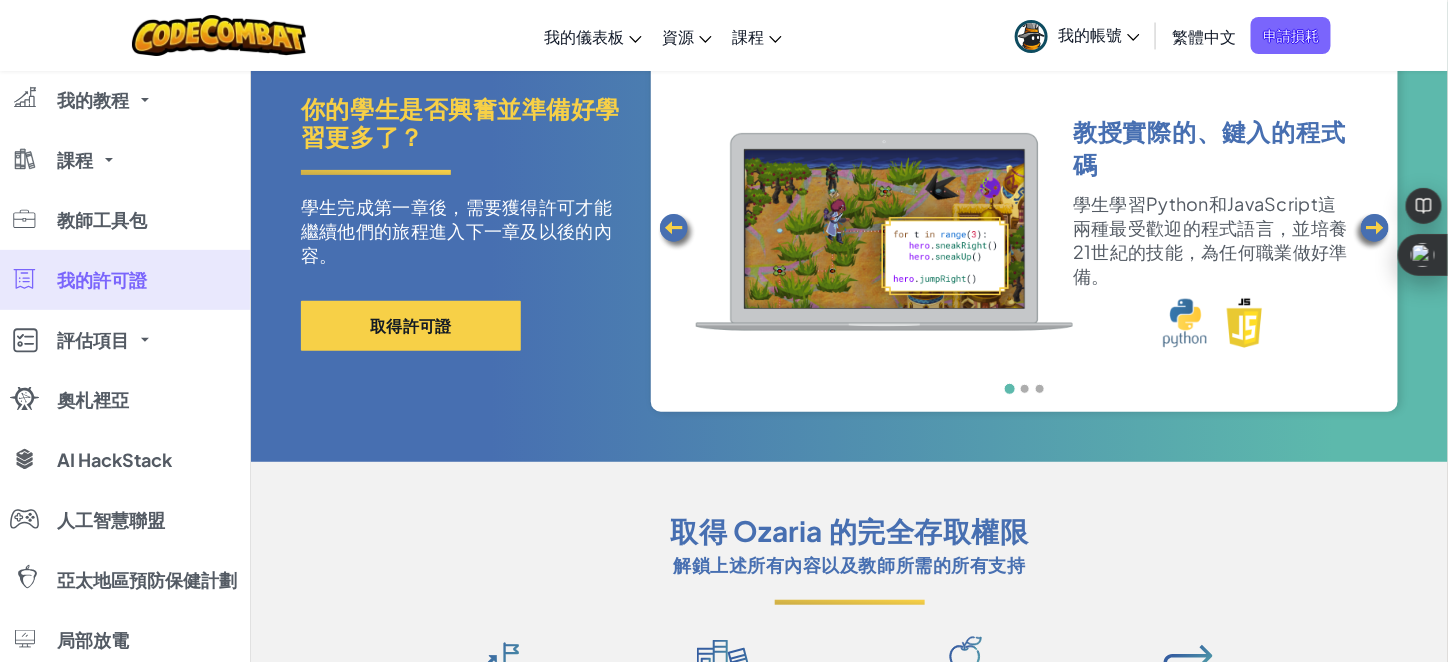 scroll, scrollTop: 0, scrollLeft: 0, axis: both 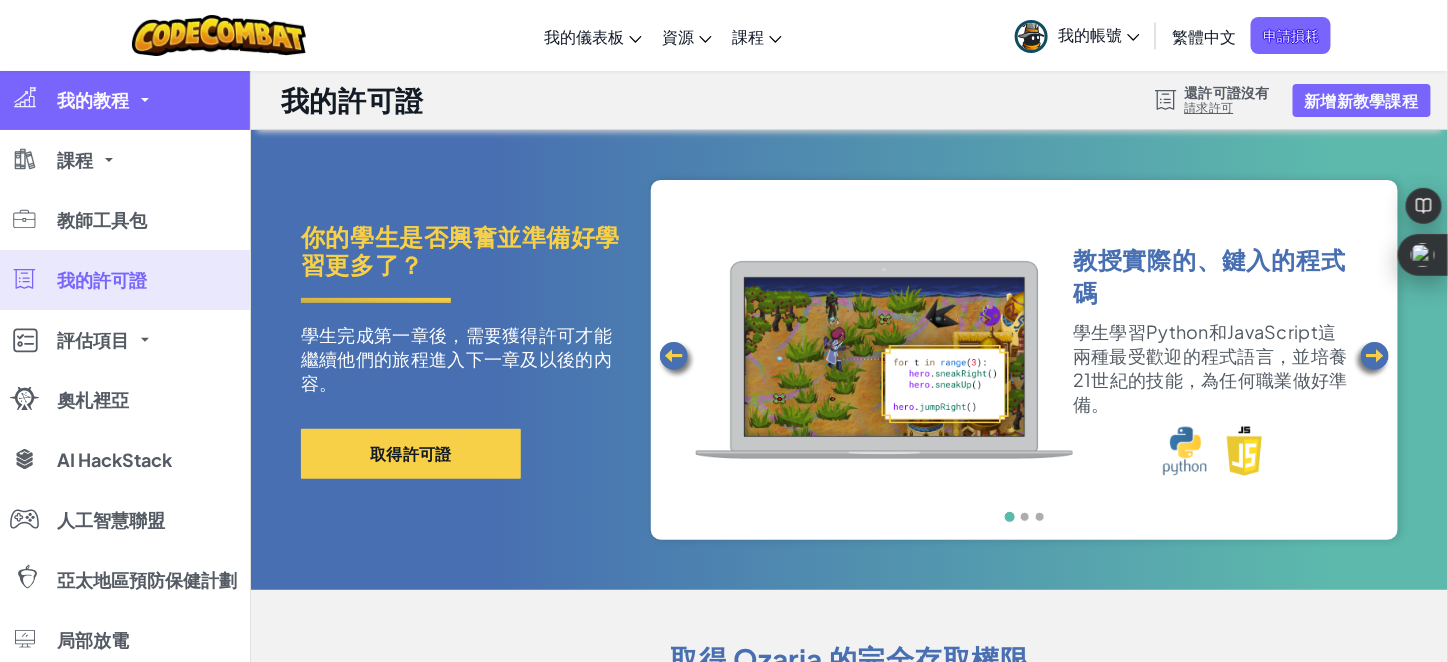 click on "我的教程" at bounding box center [125, 100] 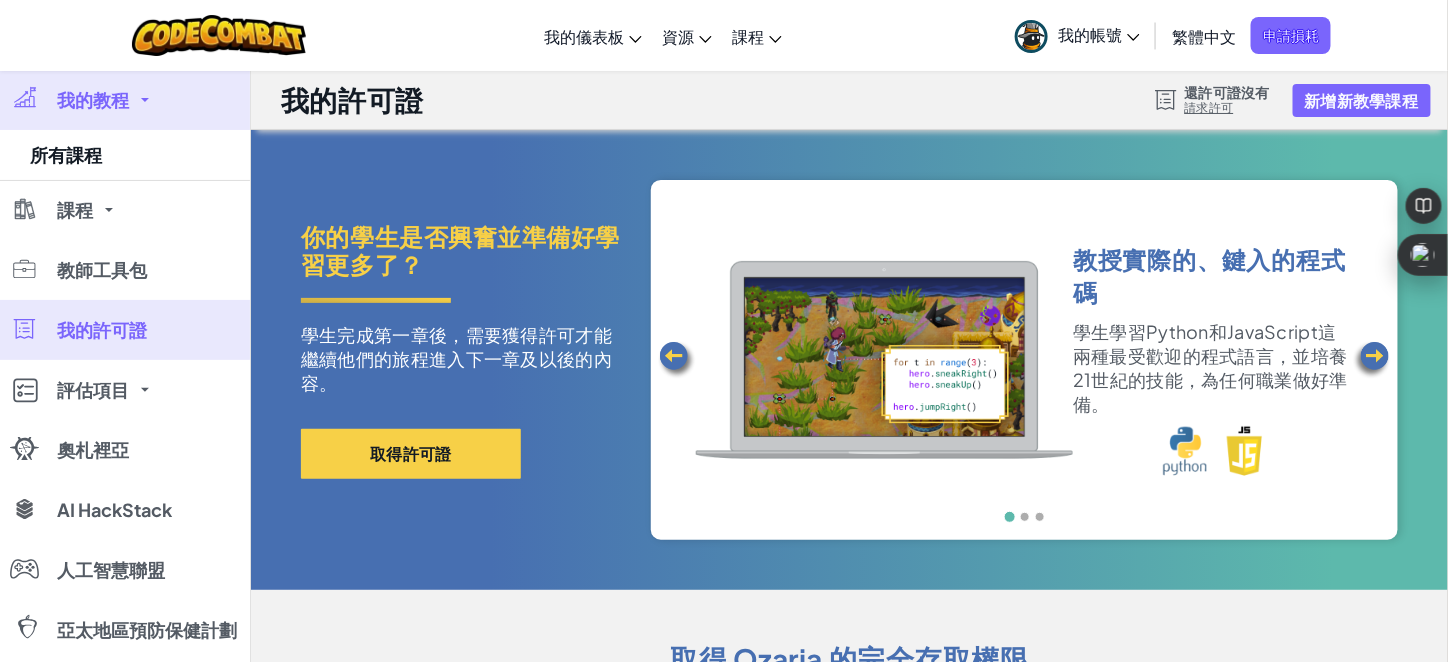 click on "我的教程" at bounding box center [125, 100] 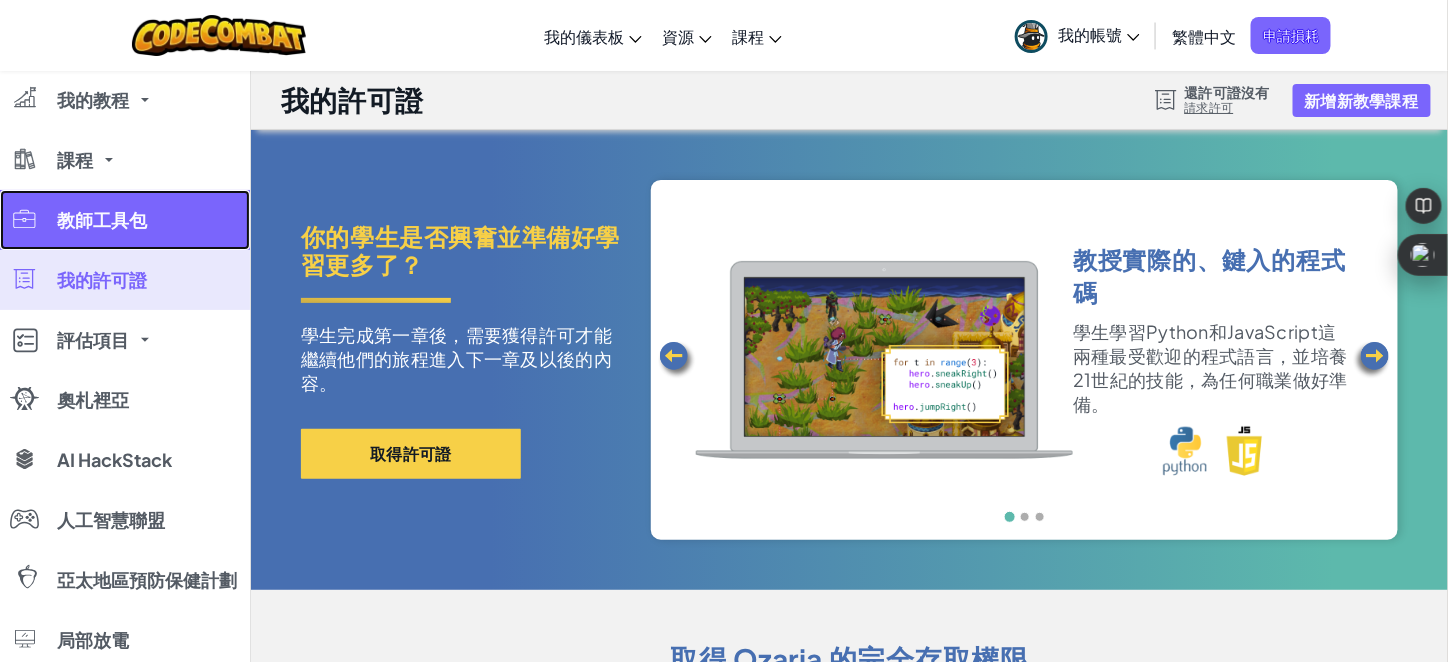 click on "教師工具包" at bounding box center (102, 219) 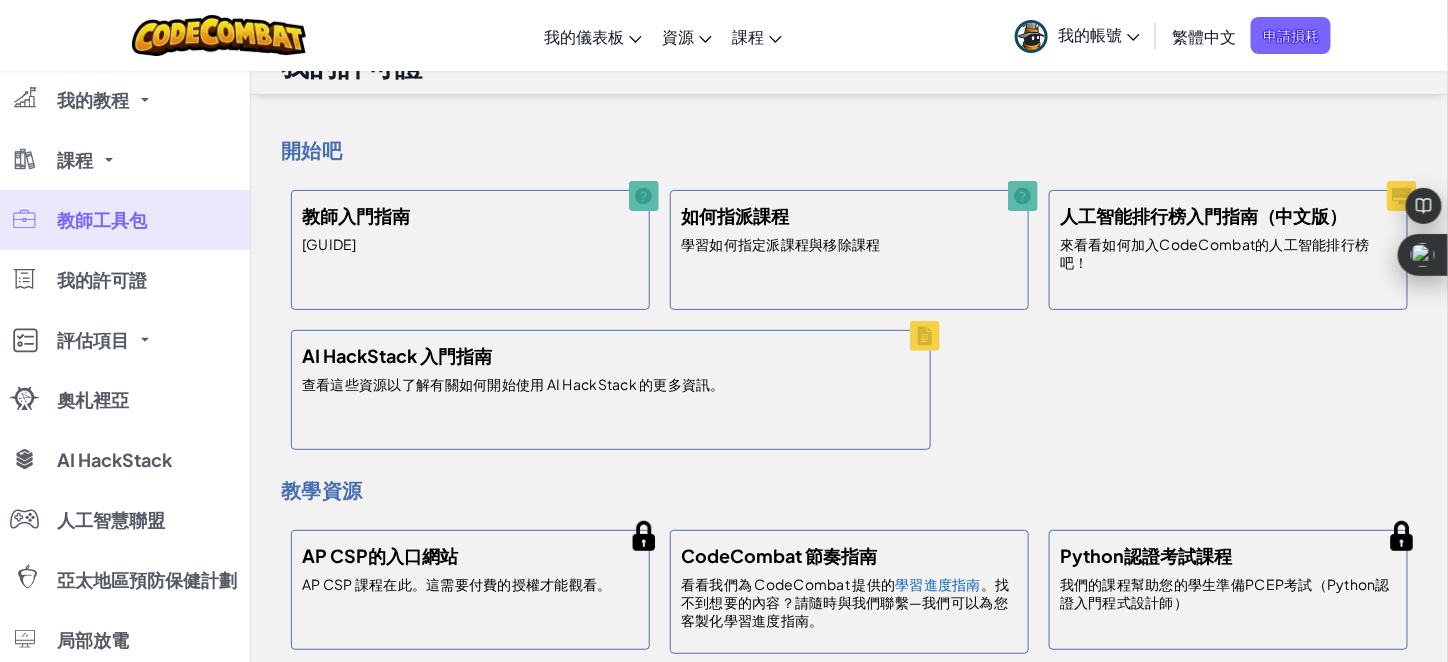 scroll, scrollTop: 0, scrollLeft: 0, axis: both 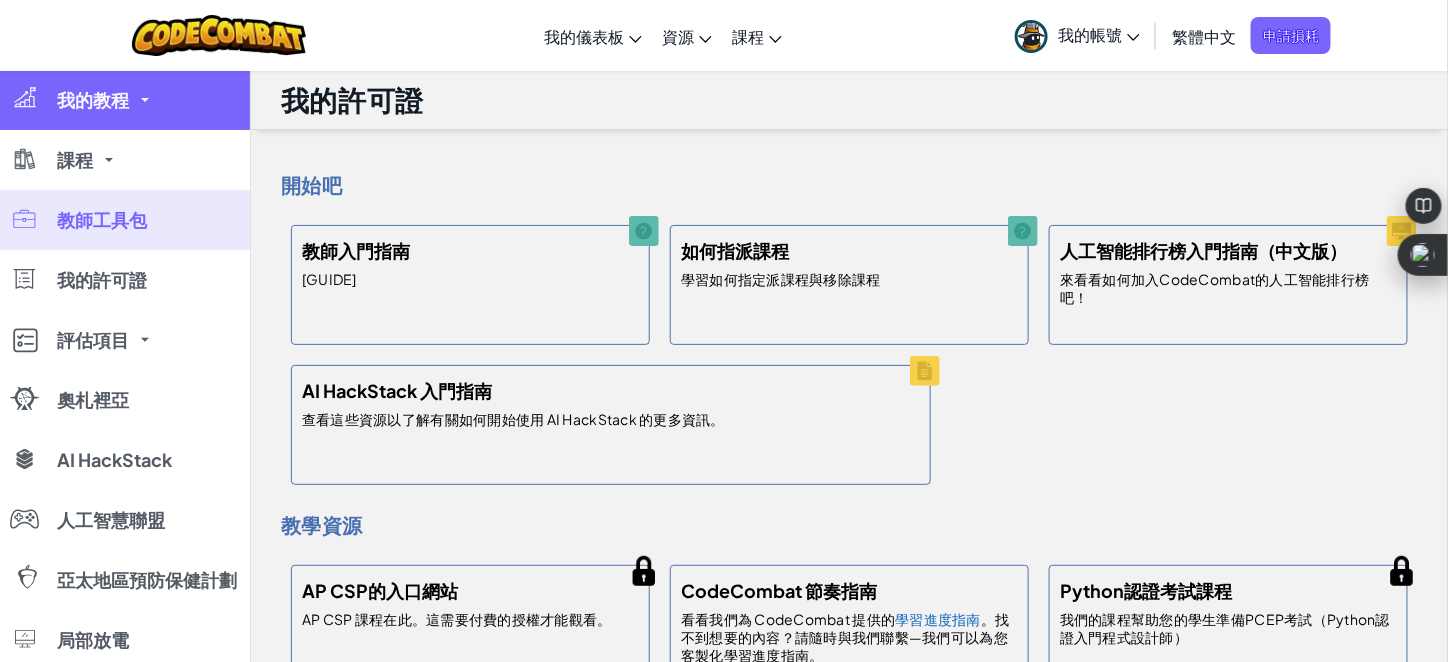 click on "我的教程" at bounding box center [93, 99] 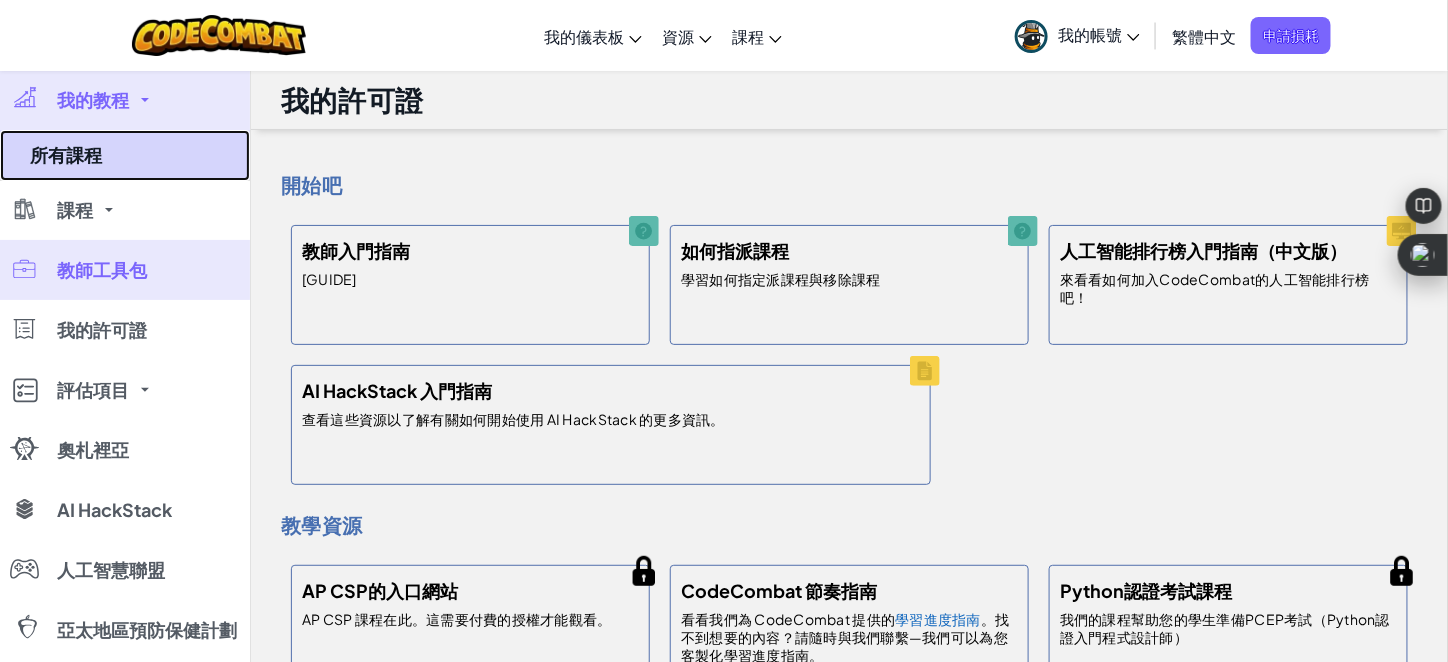 click on "所有課程" at bounding box center [66, 154] 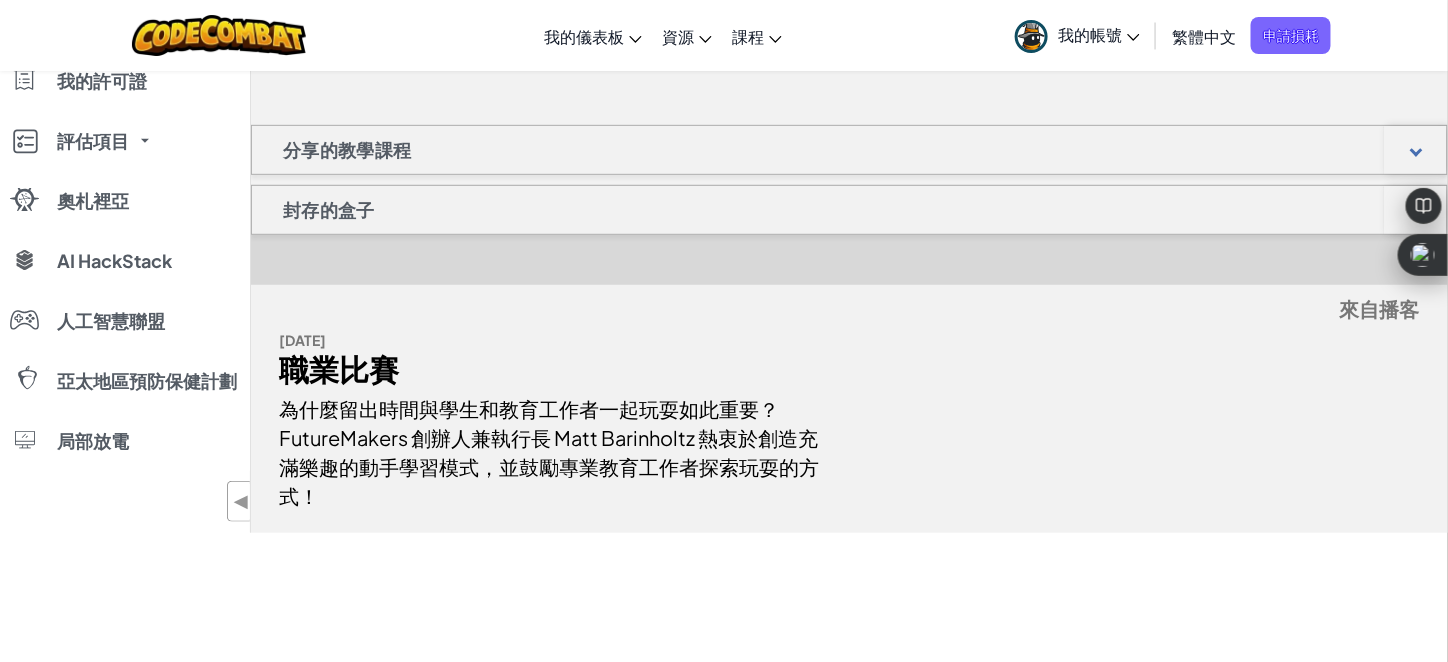 scroll, scrollTop: 0, scrollLeft: 0, axis: both 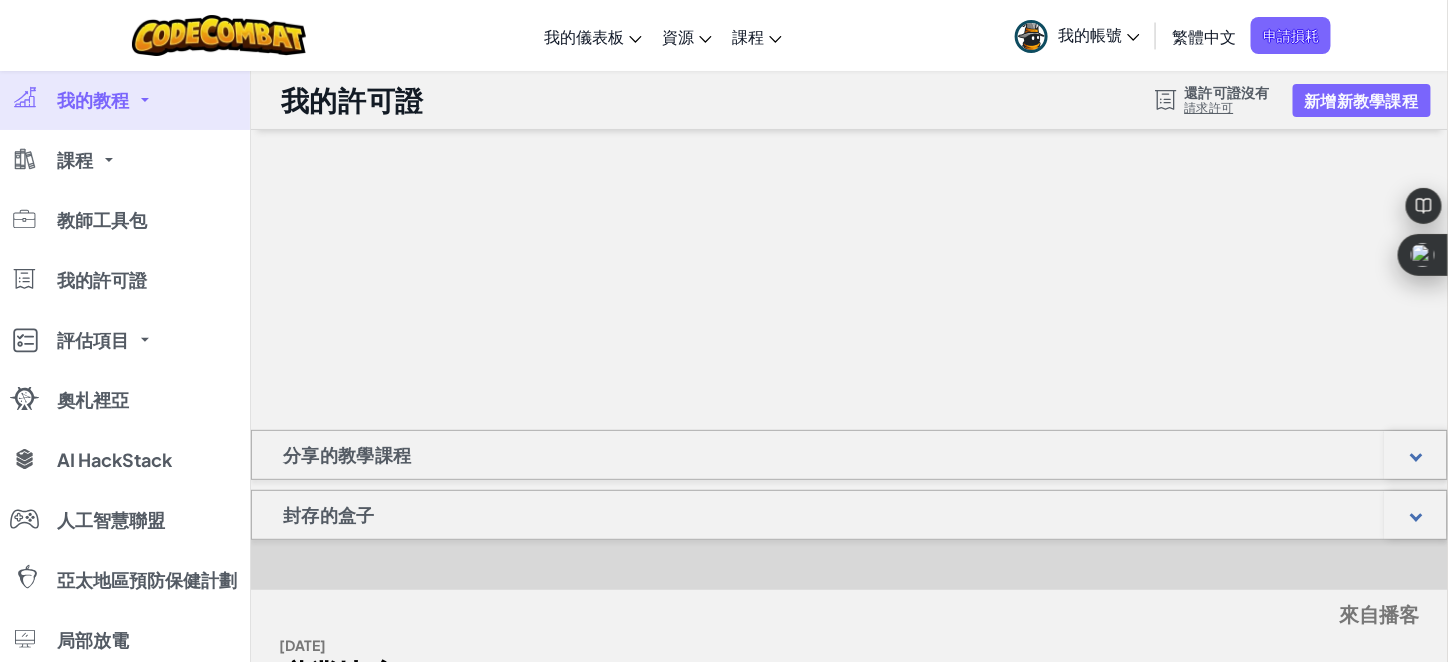 click on "請求許可" at bounding box center (1209, 107) 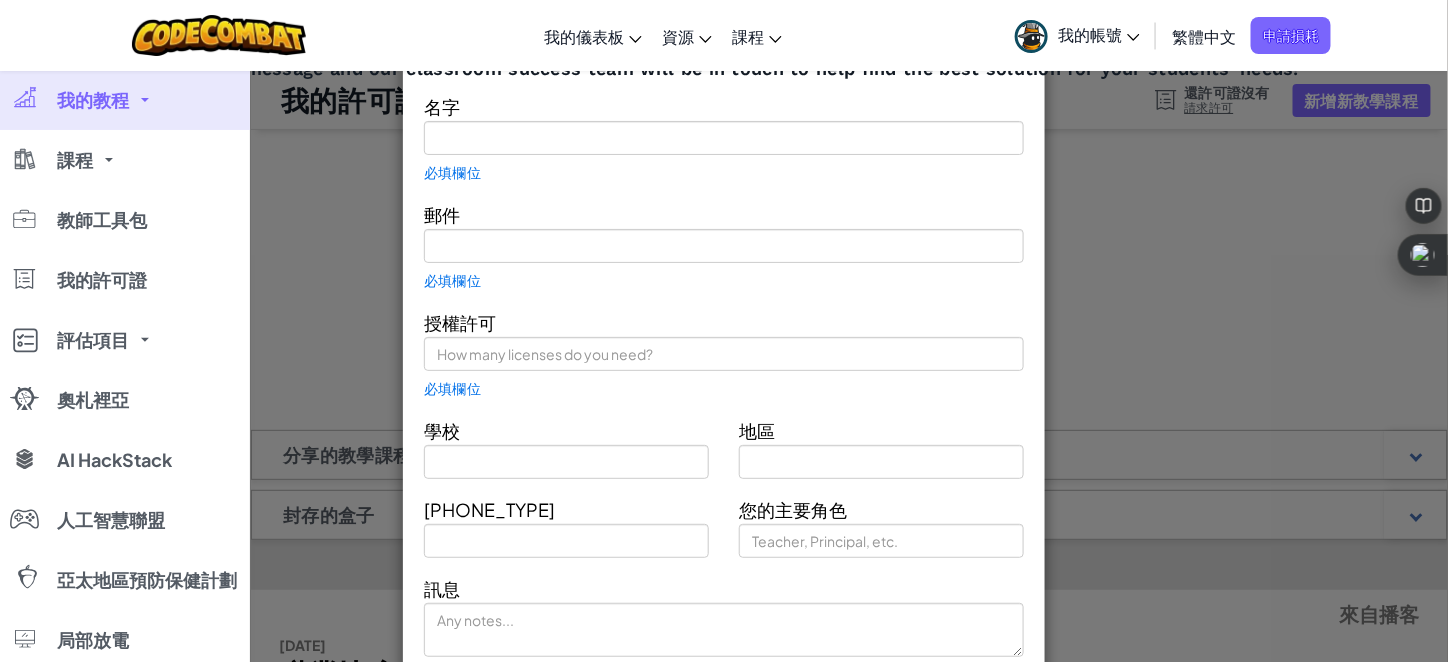 type on "[NAME]" 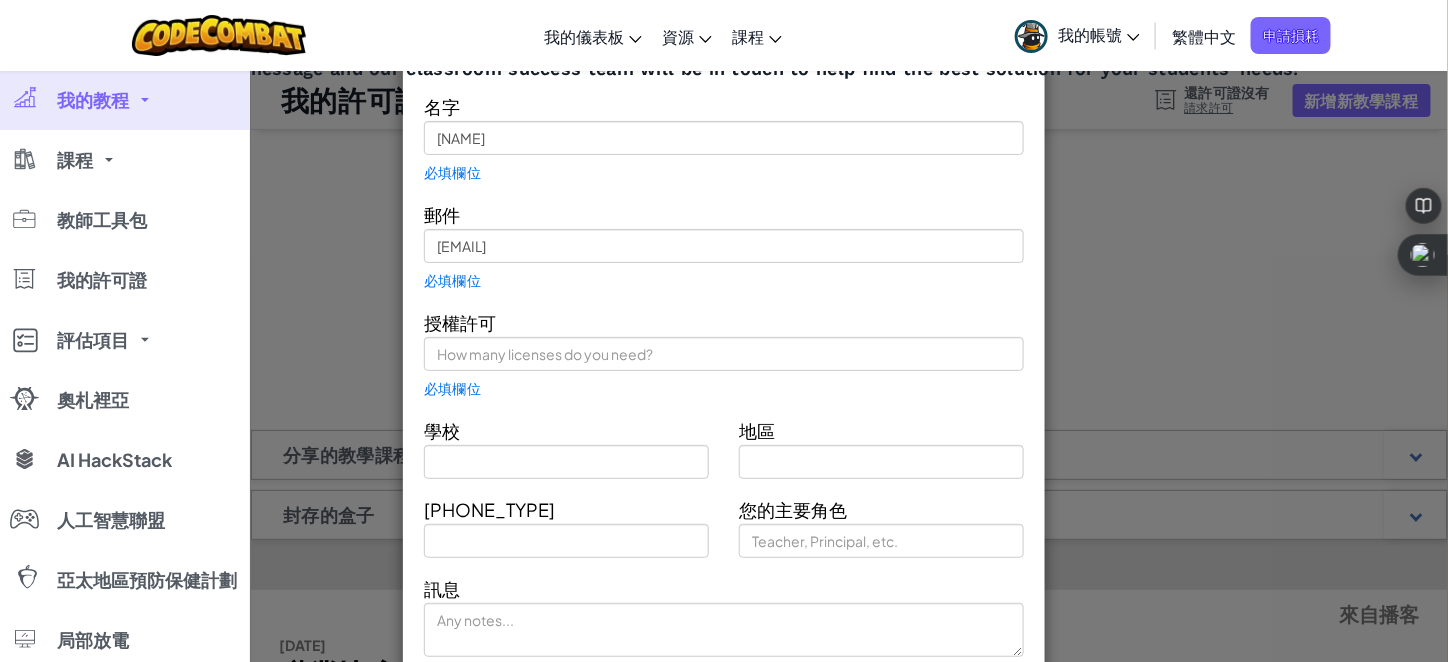 type on "台南" 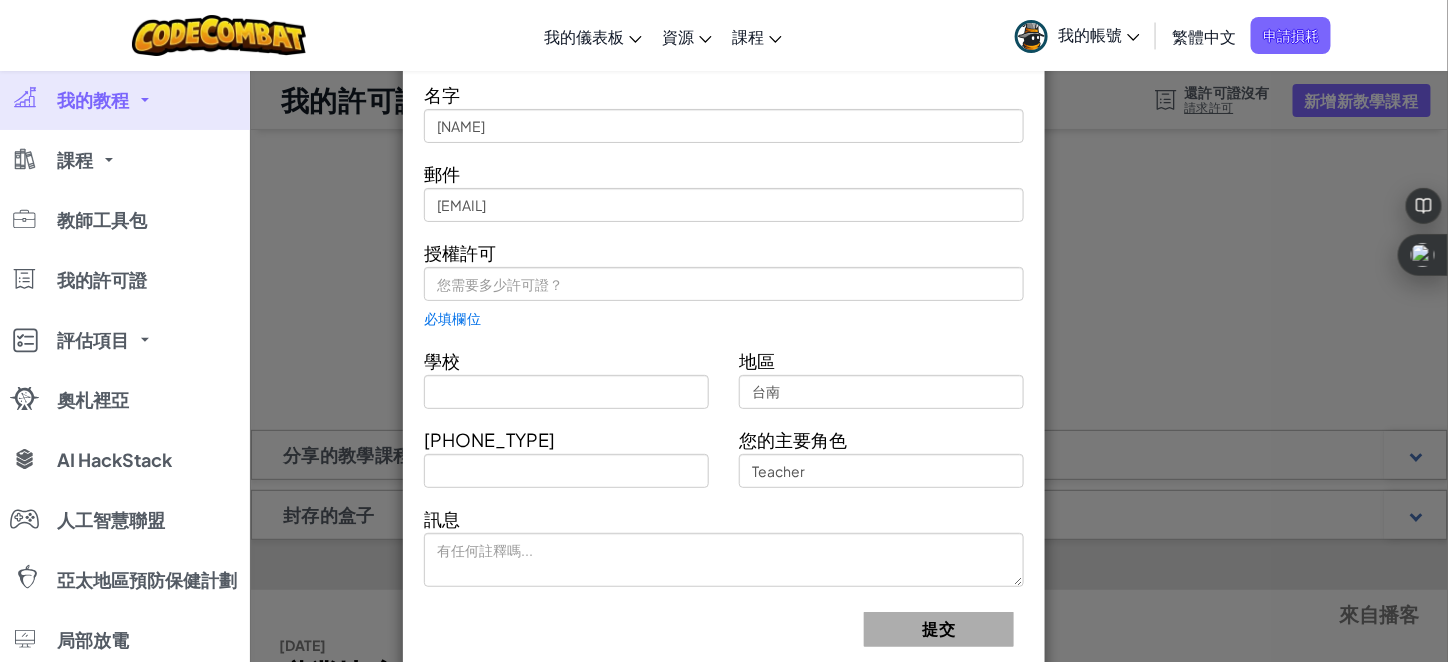 scroll, scrollTop: 0, scrollLeft: 0, axis: both 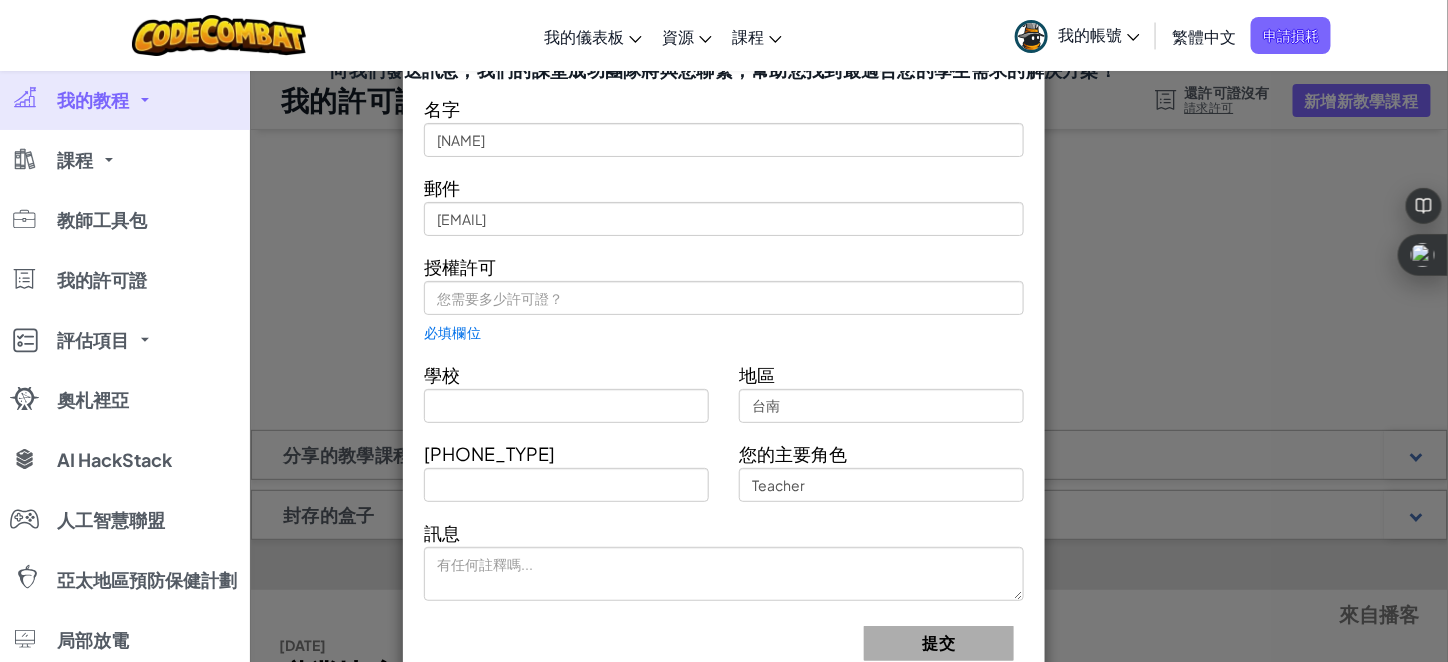 click on "聯絡我們的課堂團隊     向我們發送訊息，我們的課堂成功團隊將與您聯繫，幫助您找到最適合您的學生需求的解決方案！   名字   [FIRST] [LAST]     郵件   [EMAIL]       授權許可     必填欄位   學校     地區   [CITY]   電話號碼     您的主要角色   Teacher   訊息
提交" at bounding box center [724, 331] 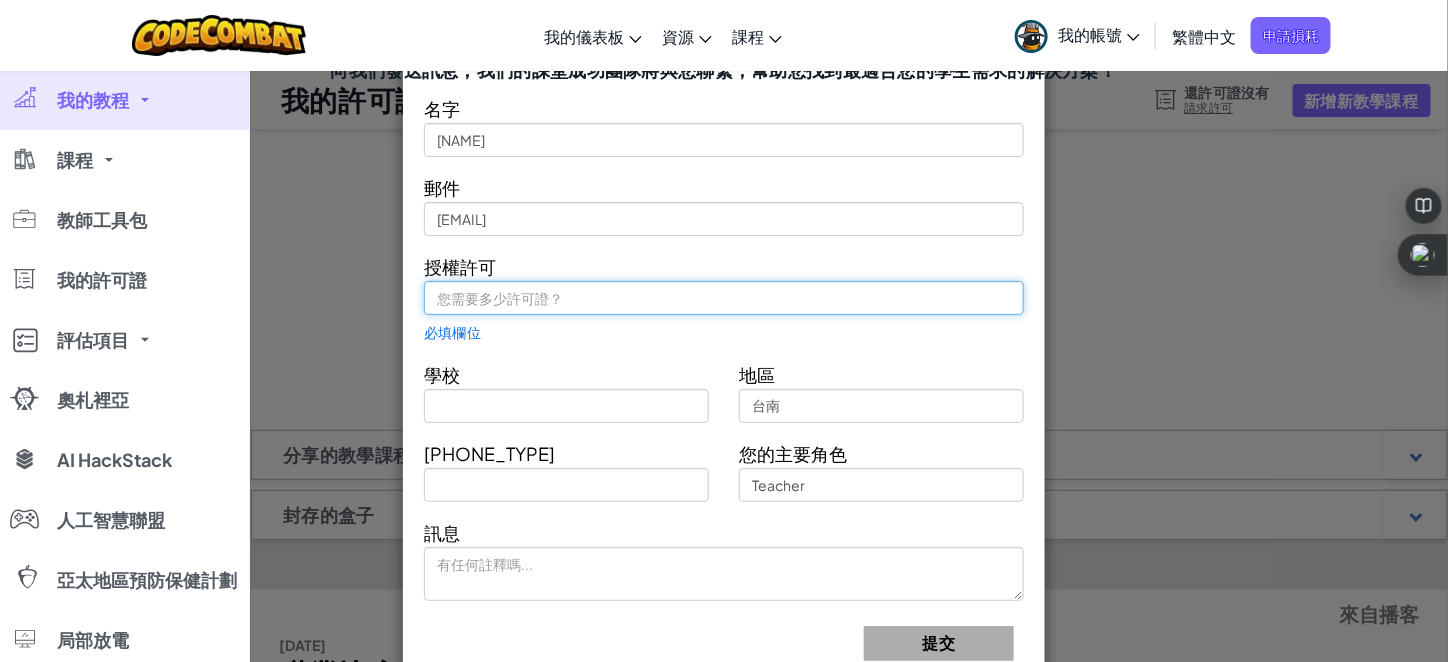 click at bounding box center (724, 298) 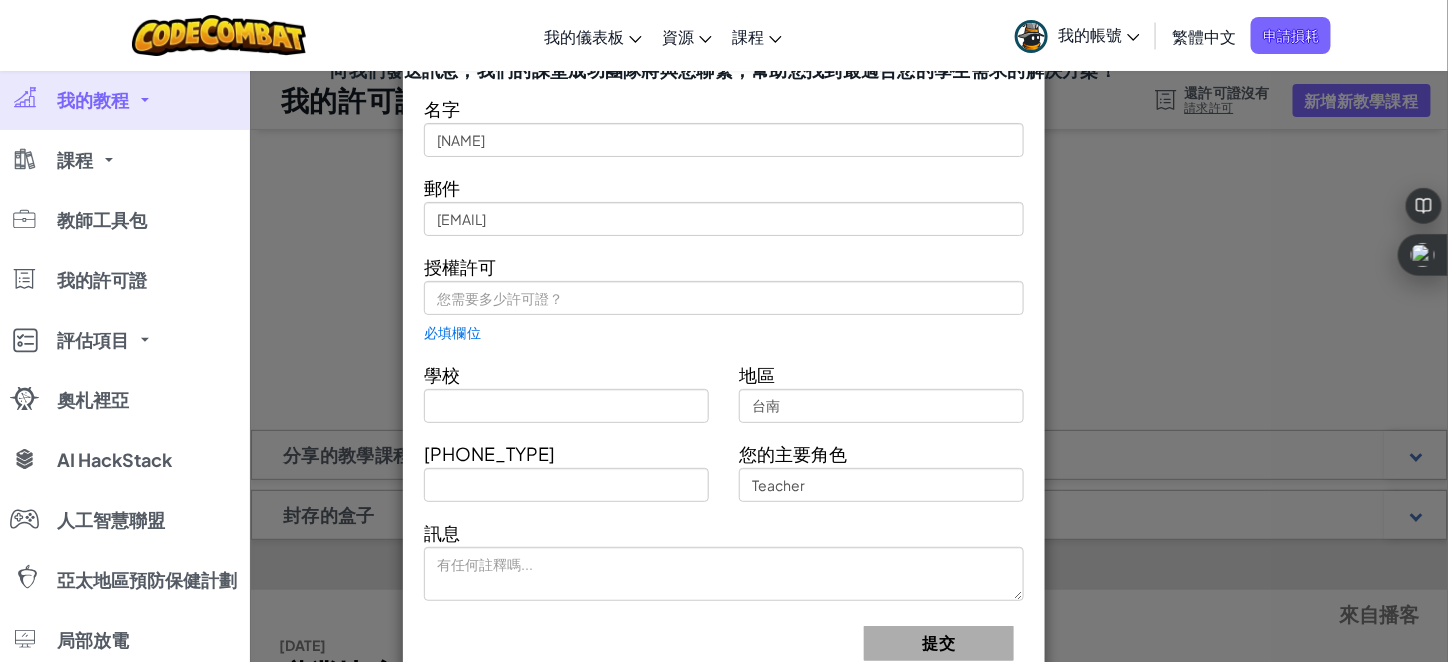 click on "聯絡我們的課堂團隊     向我們發送訊息，我們的課堂成功團隊將與您聯繫，幫助您找到最適合您的學生需求的解決方案！   名字   [FIRST] [LAST]     郵件   [EMAIL]       授權許可     必填欄位   學校     地區   [CITY]   電話號碼     您的主要角色   Teacher   訊息
提交" at bounding box center [724, 331] 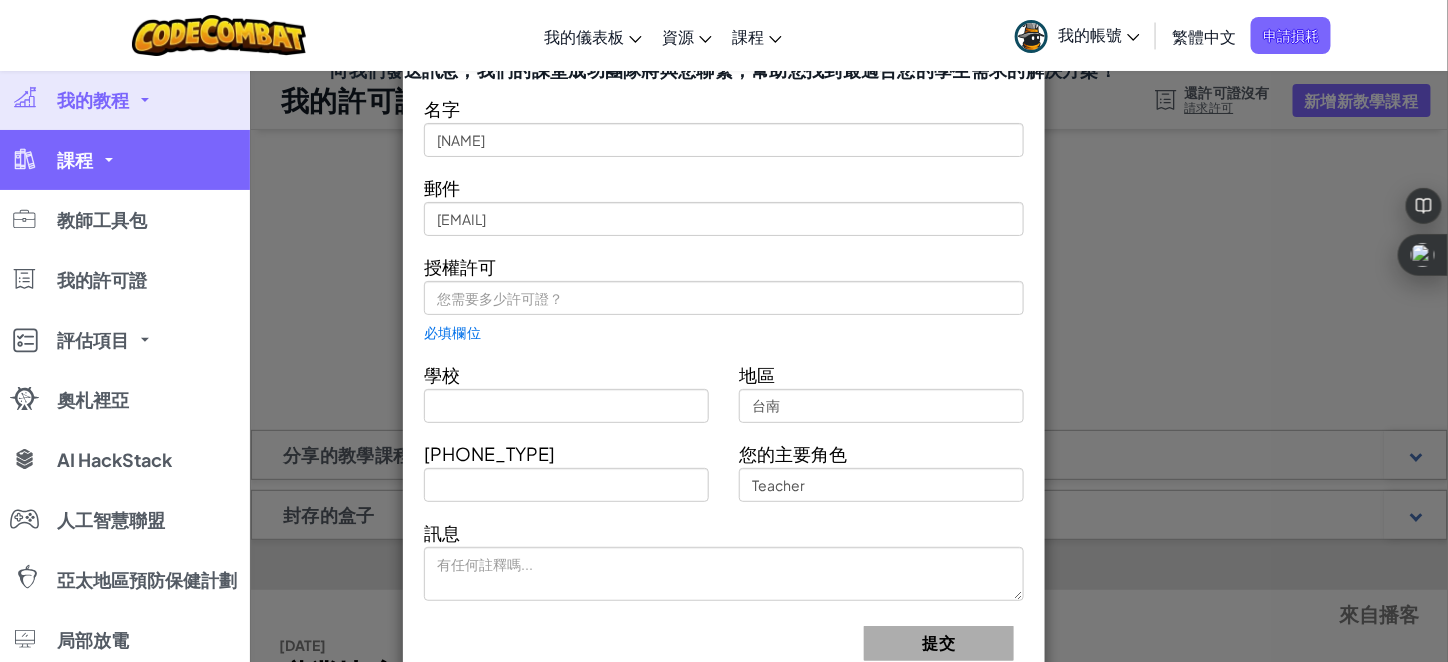 click on "課程" at bounding box center (75, 159) 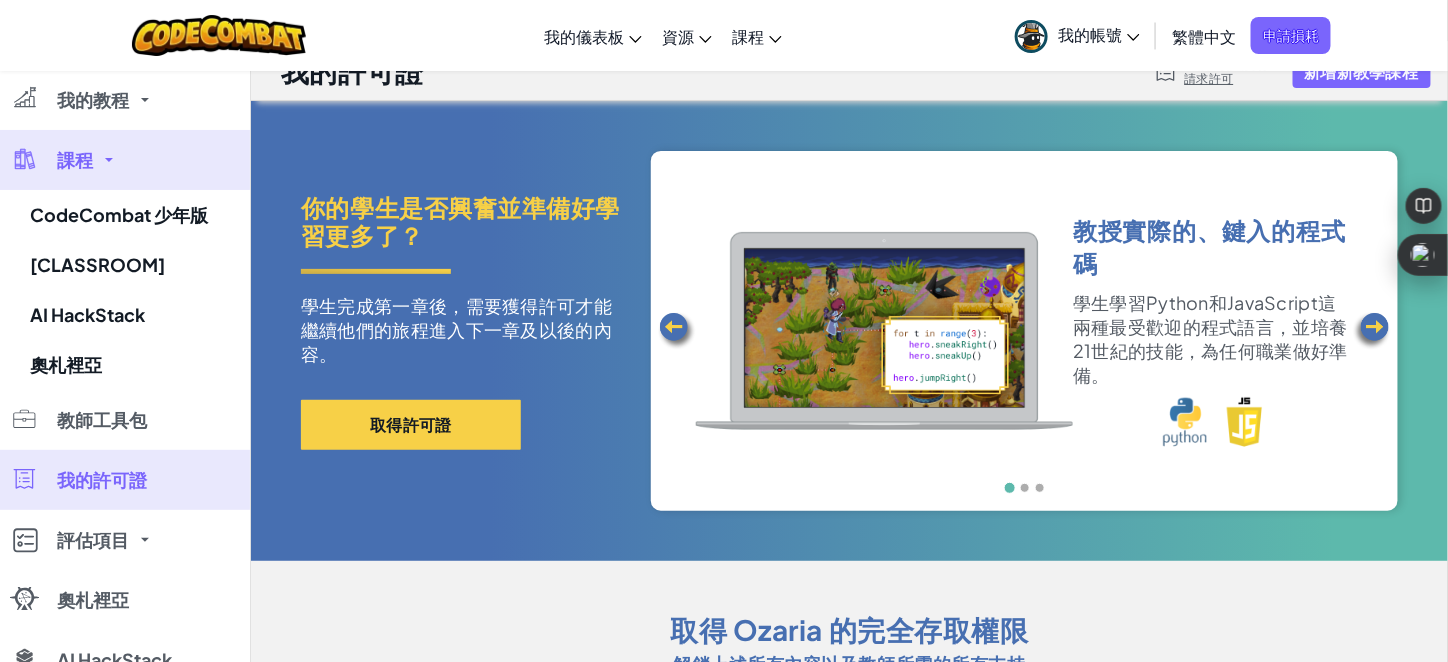 scroll, scrollTop: 0, scrollLeft: 0, axis: both 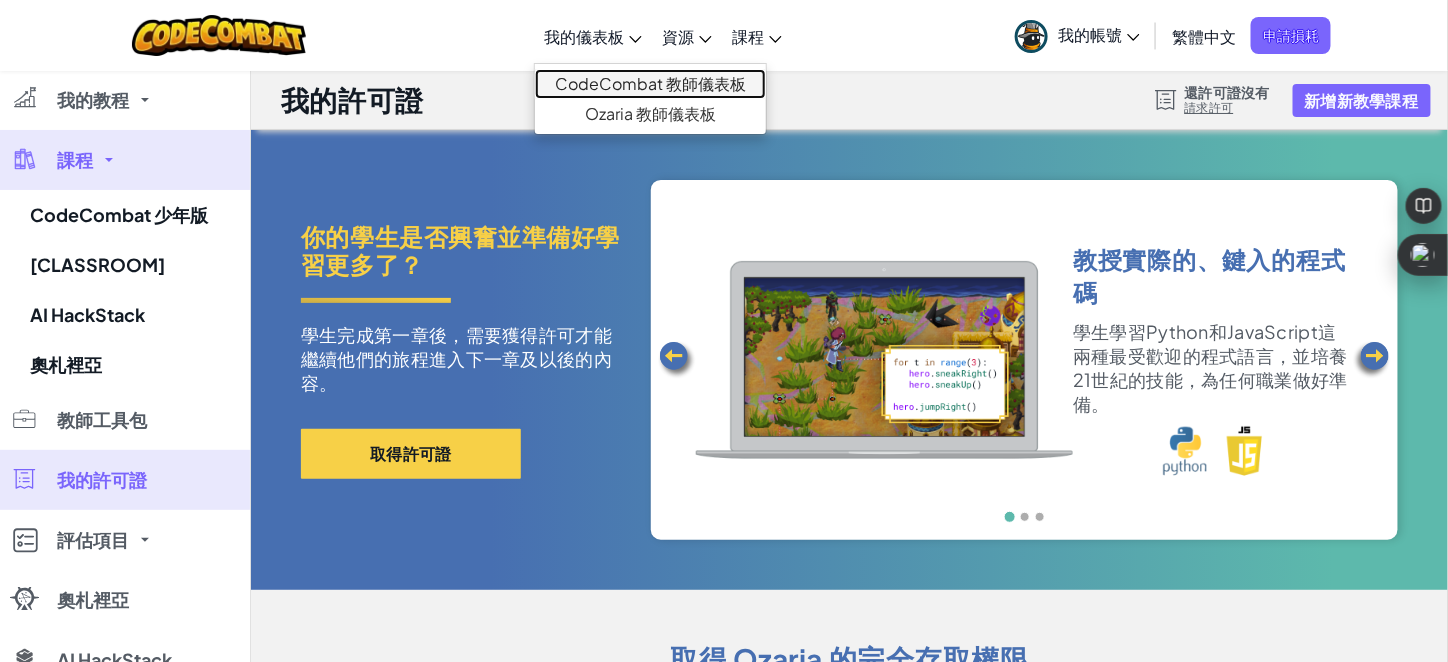 click on "CodeCombat 教師儀表板" at bounding box center (650, 83) 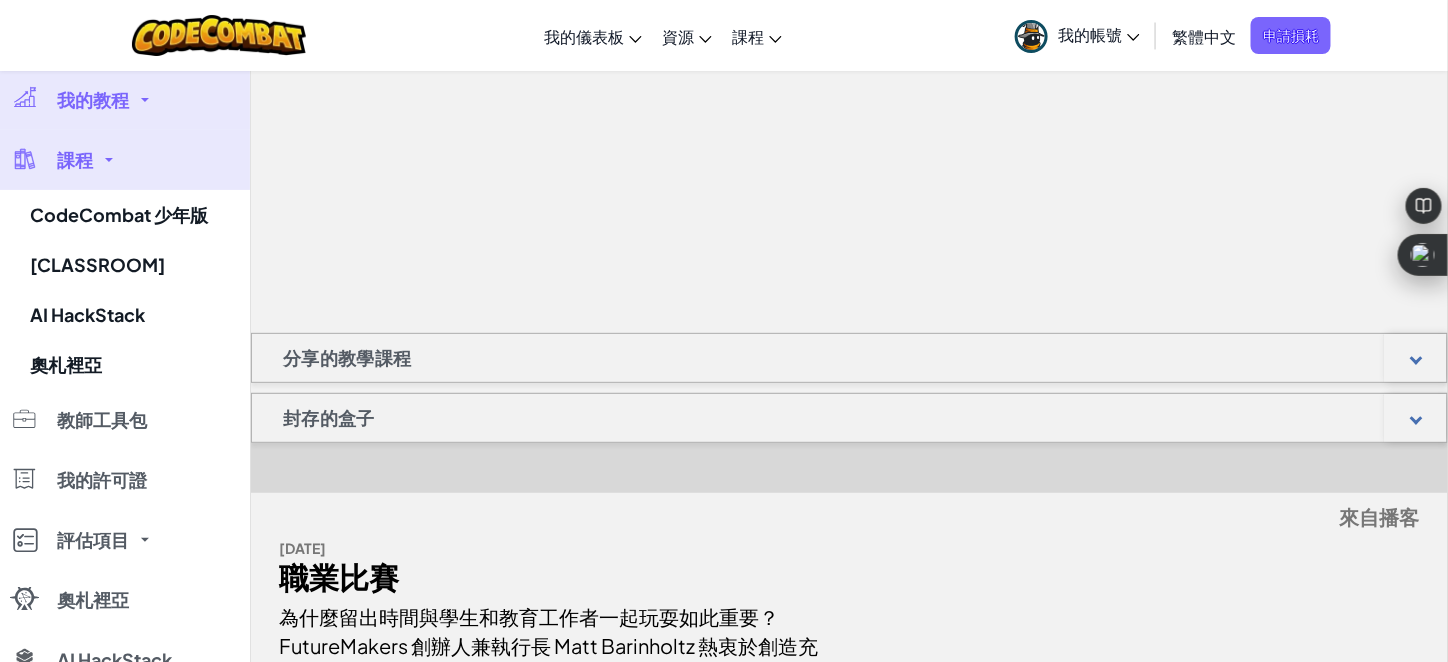 scroll, scrollTop: 0, scrollLeft: 0, axis: both 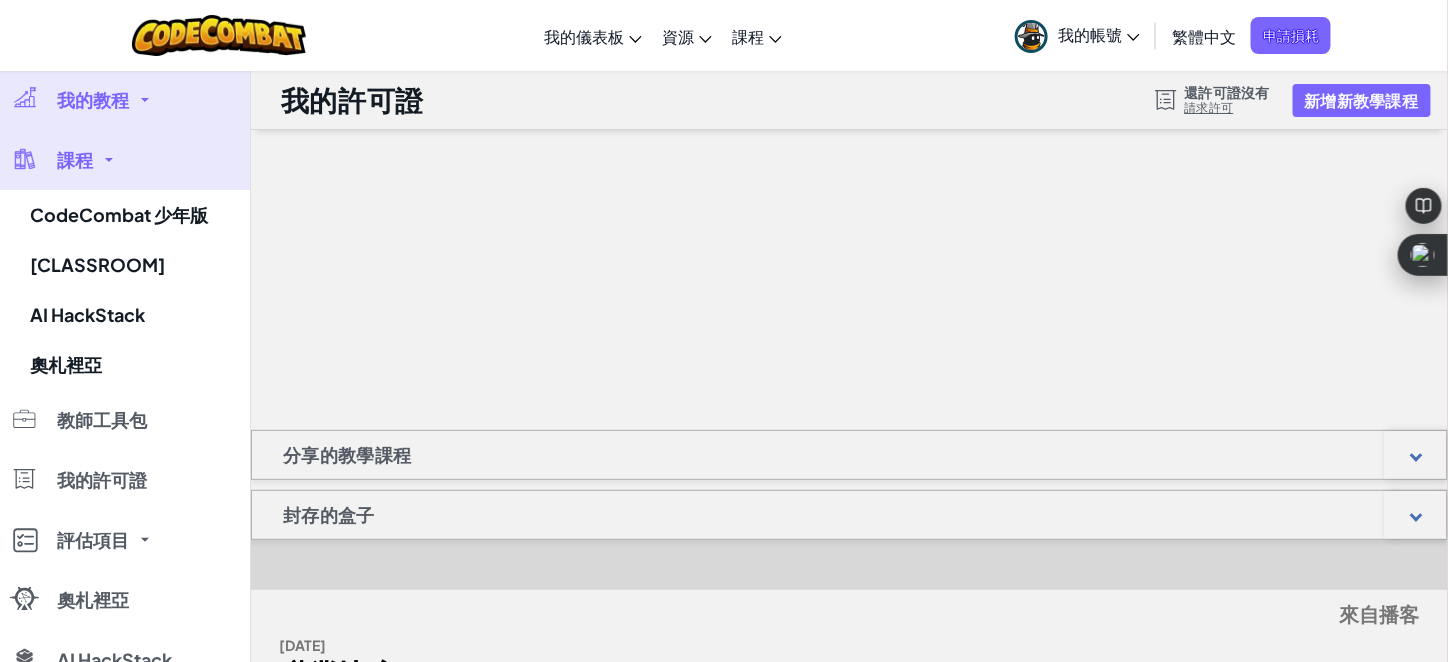 click on "我的教程" at bounding box center [93, 99] 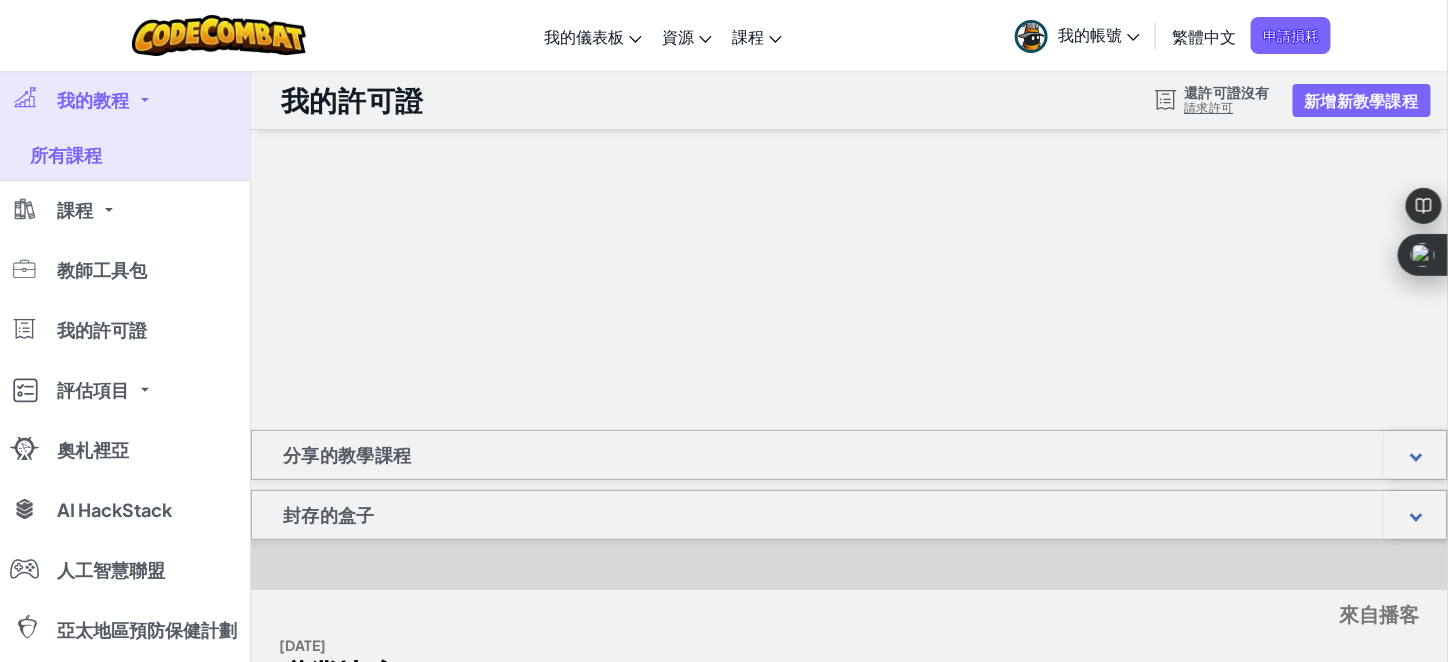 click on "我的帳號" at bounding box center (1099, 34) 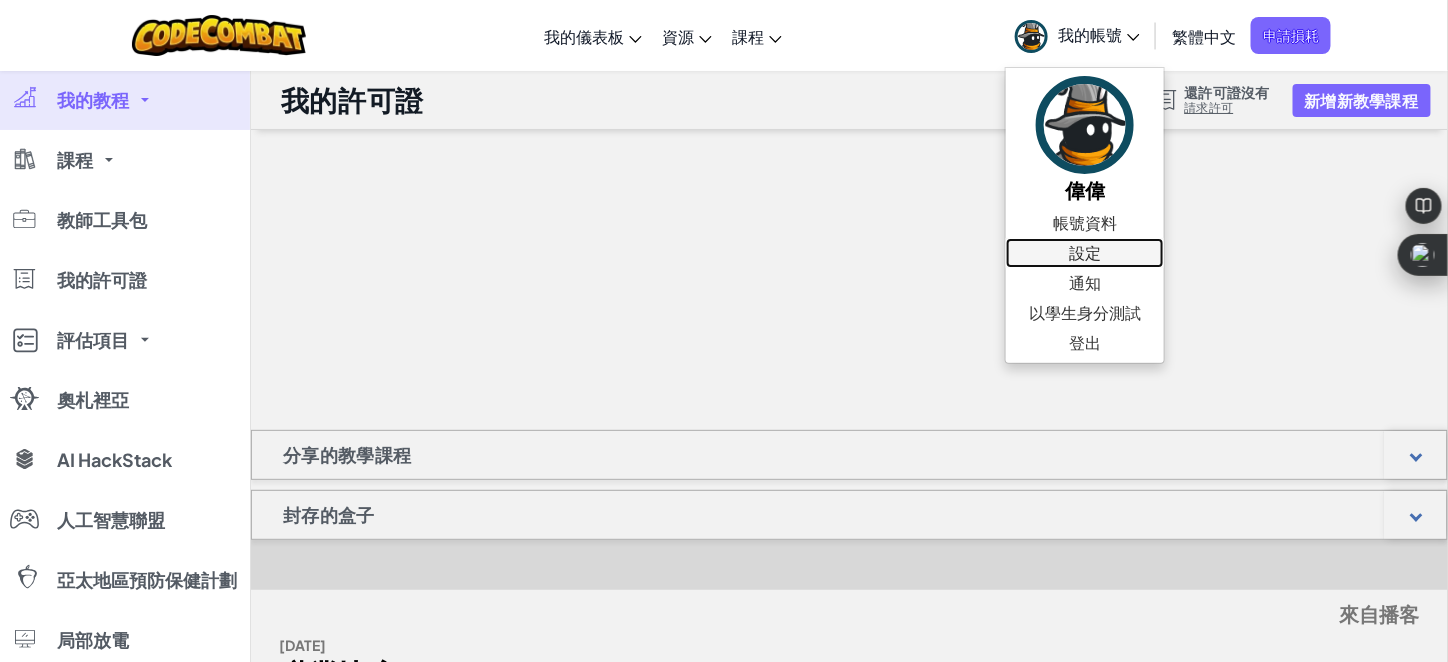 click on "設定" at bounding box center [1085, 252] 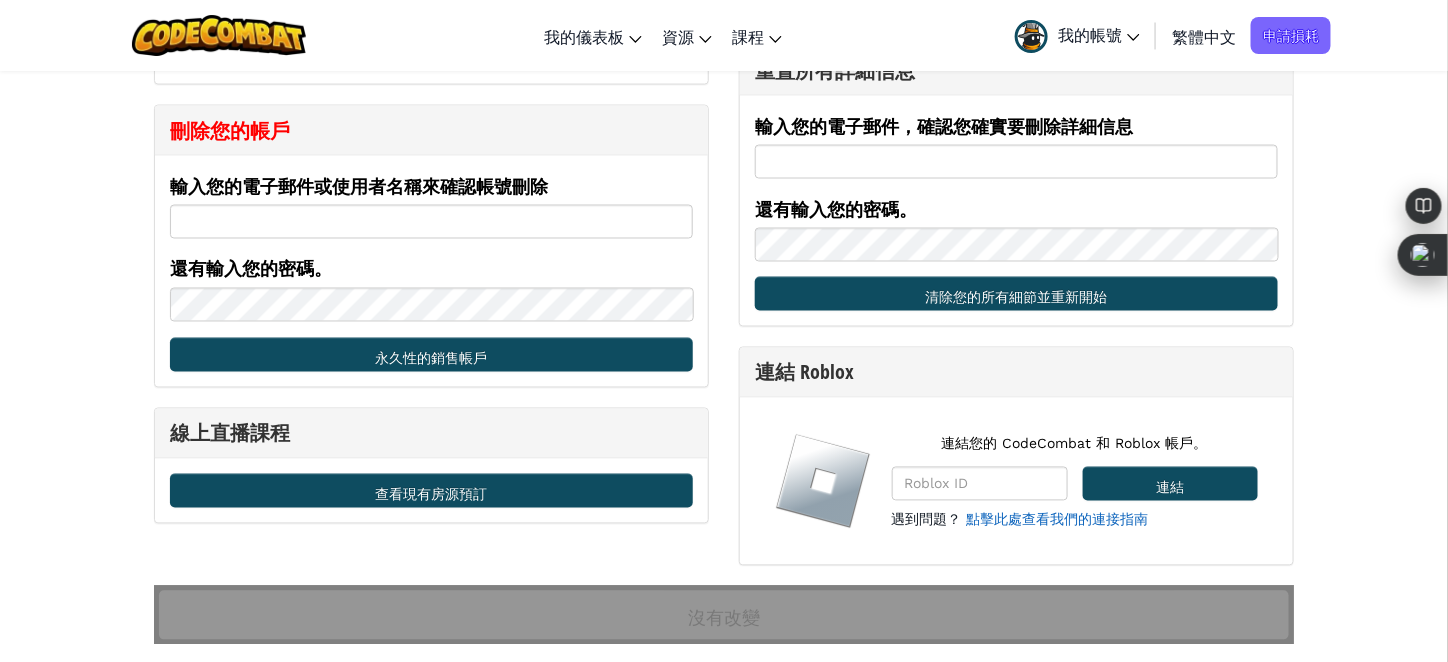 scroll, scrollTop: 1200, scrollLeft: 0, axis: vertical 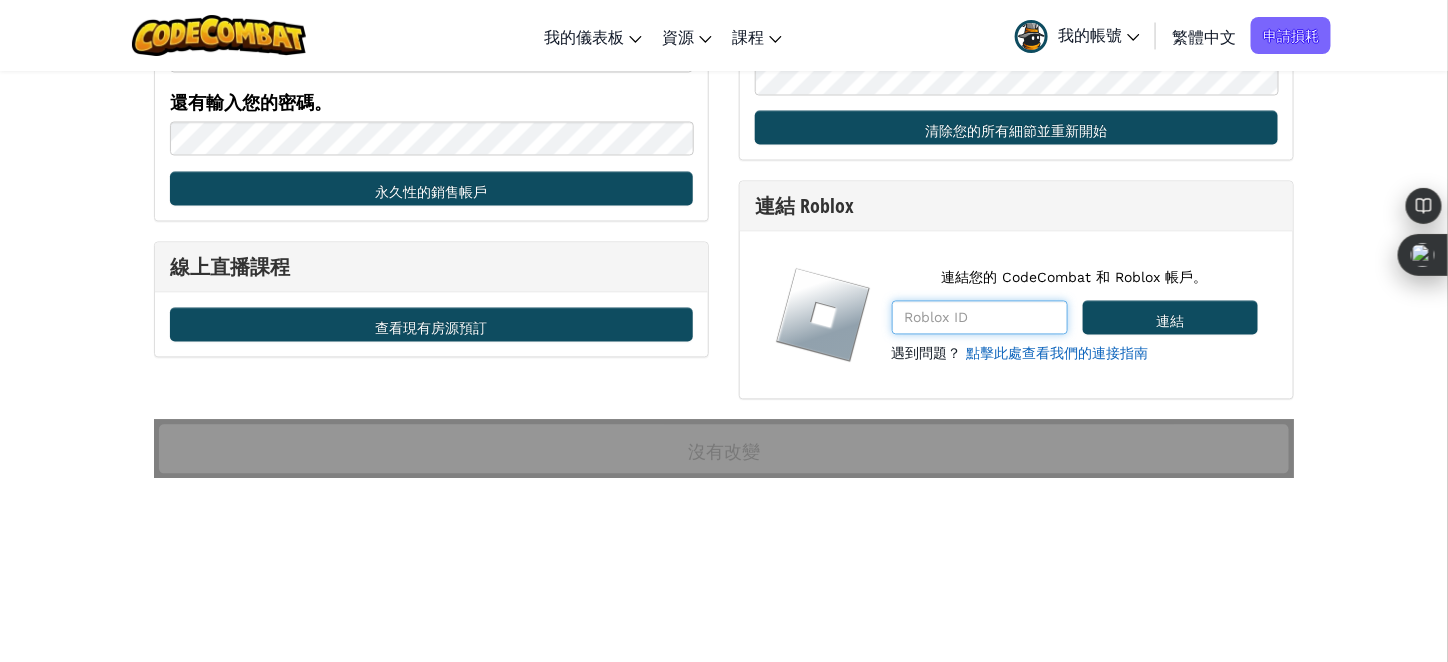 click at bounding box center (980, 318) 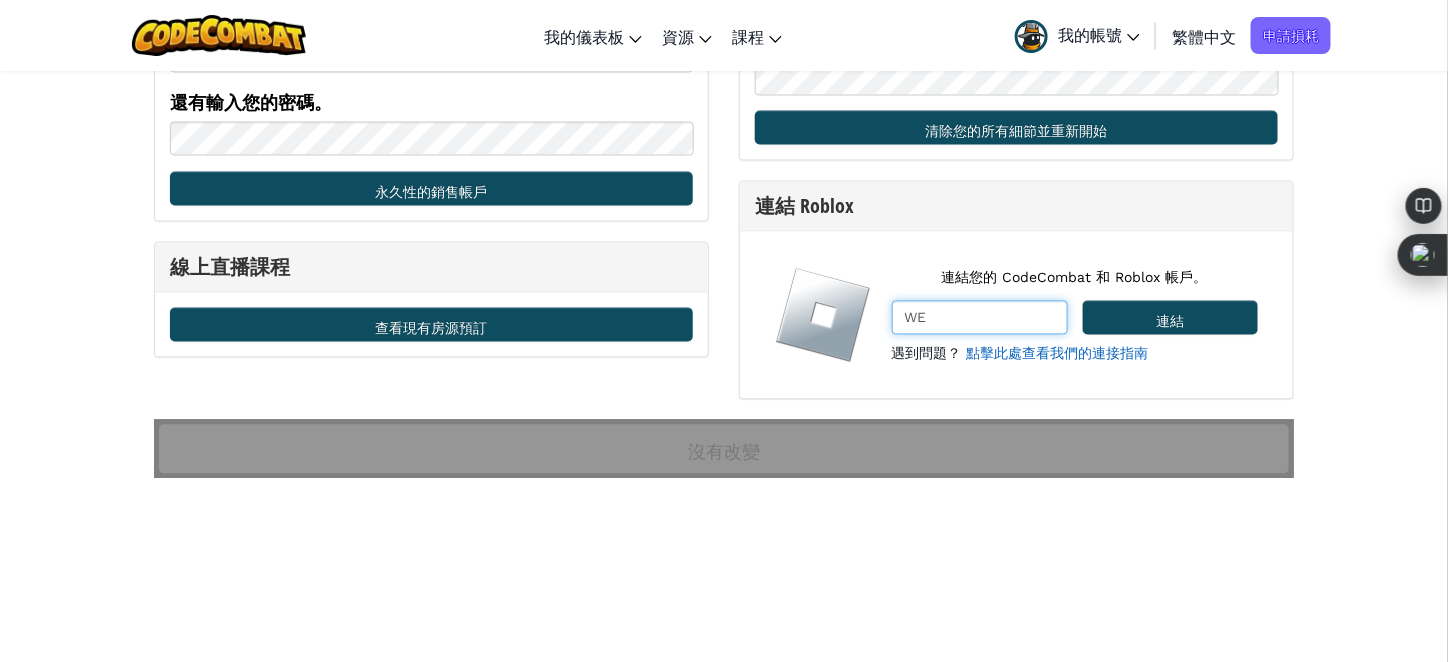 type on "W" 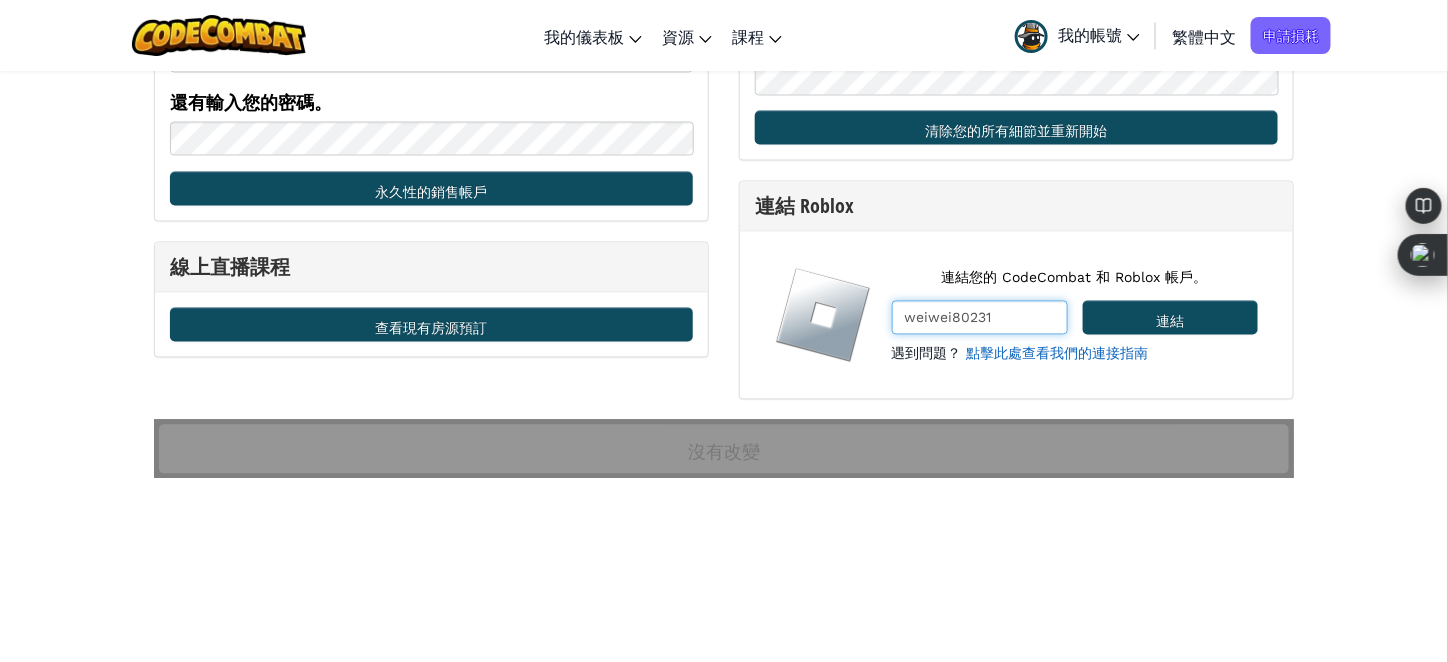 type on "weiwei80231" 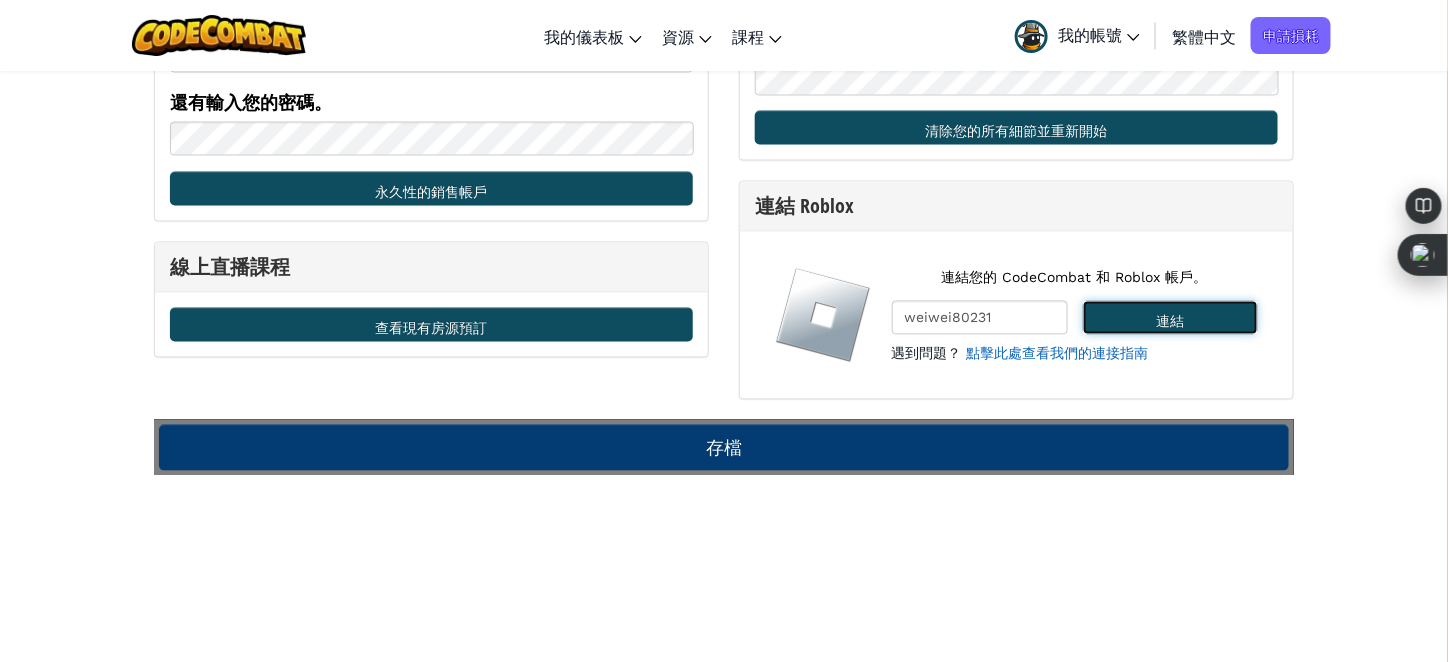 click on "連結" at bounding box center [1170, 318] 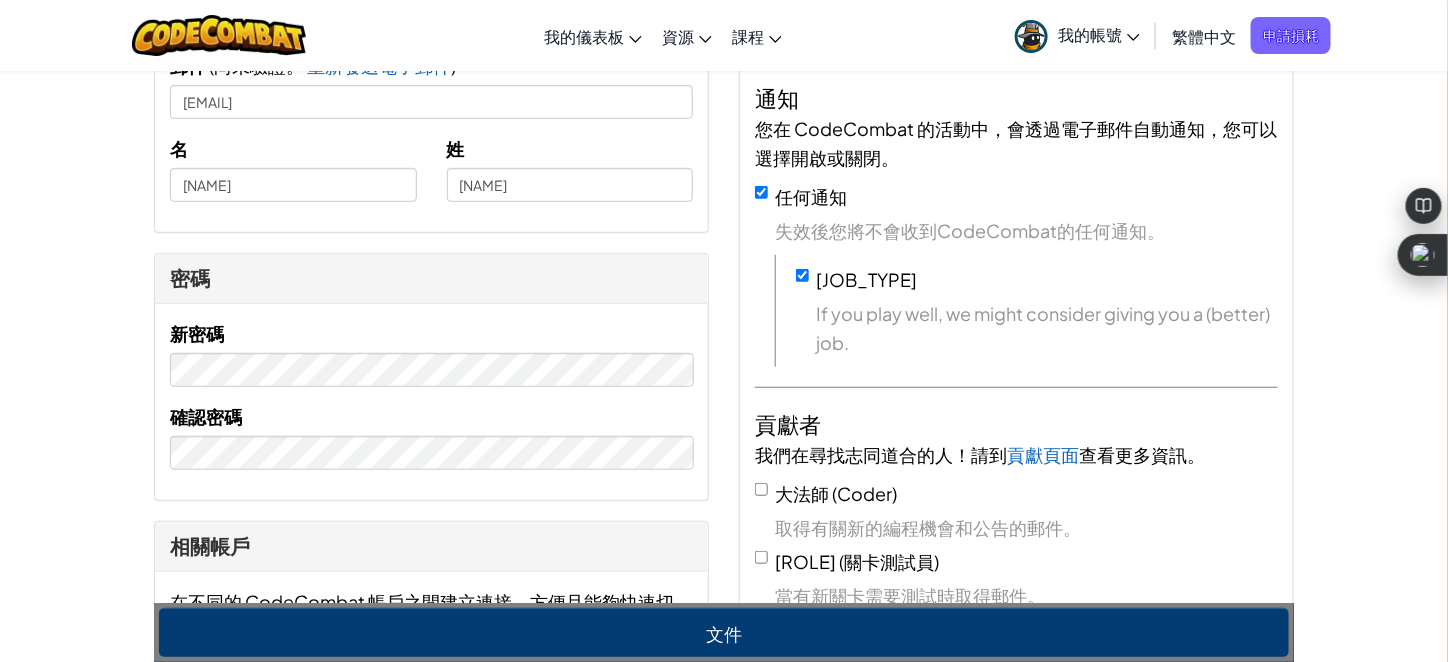 scroll, scrollTop: 300, scrollLeft: 0, axis: vertical 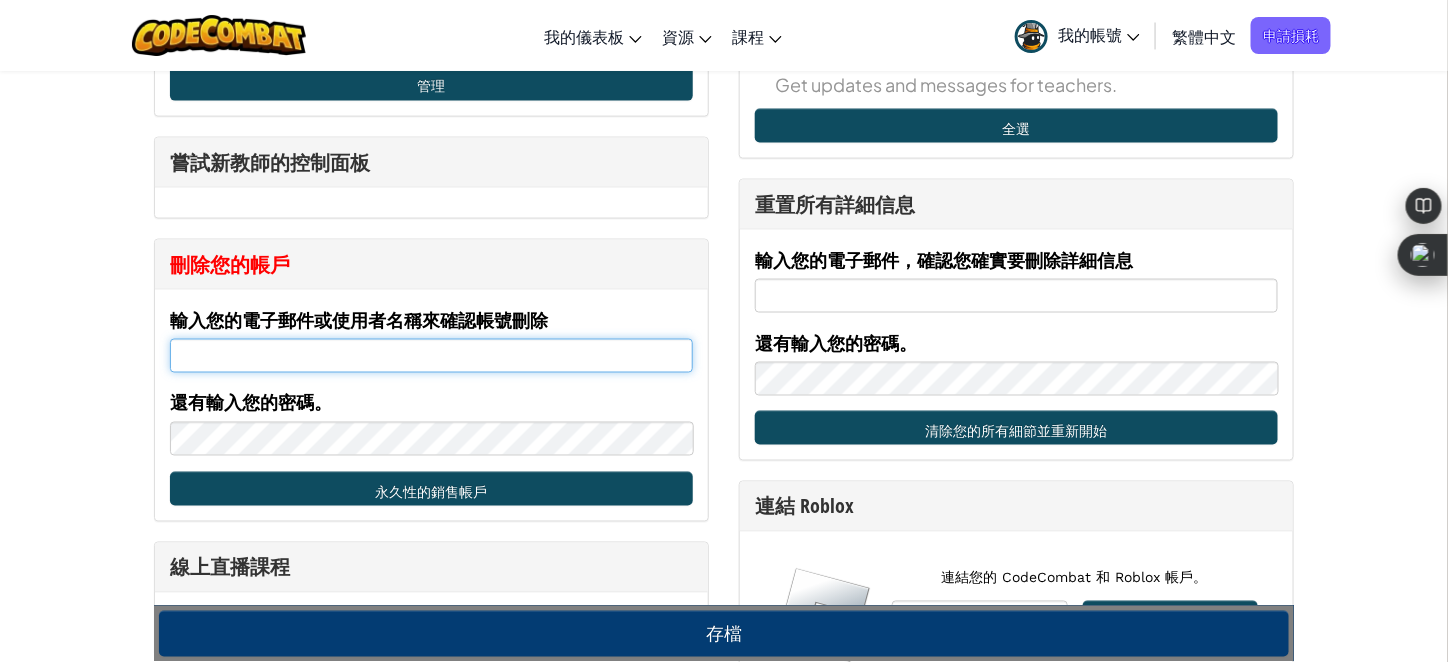 click on "輸入您的電子郵件或使用者名稱來確認帳號刪除" at bounding box center (431, 356) 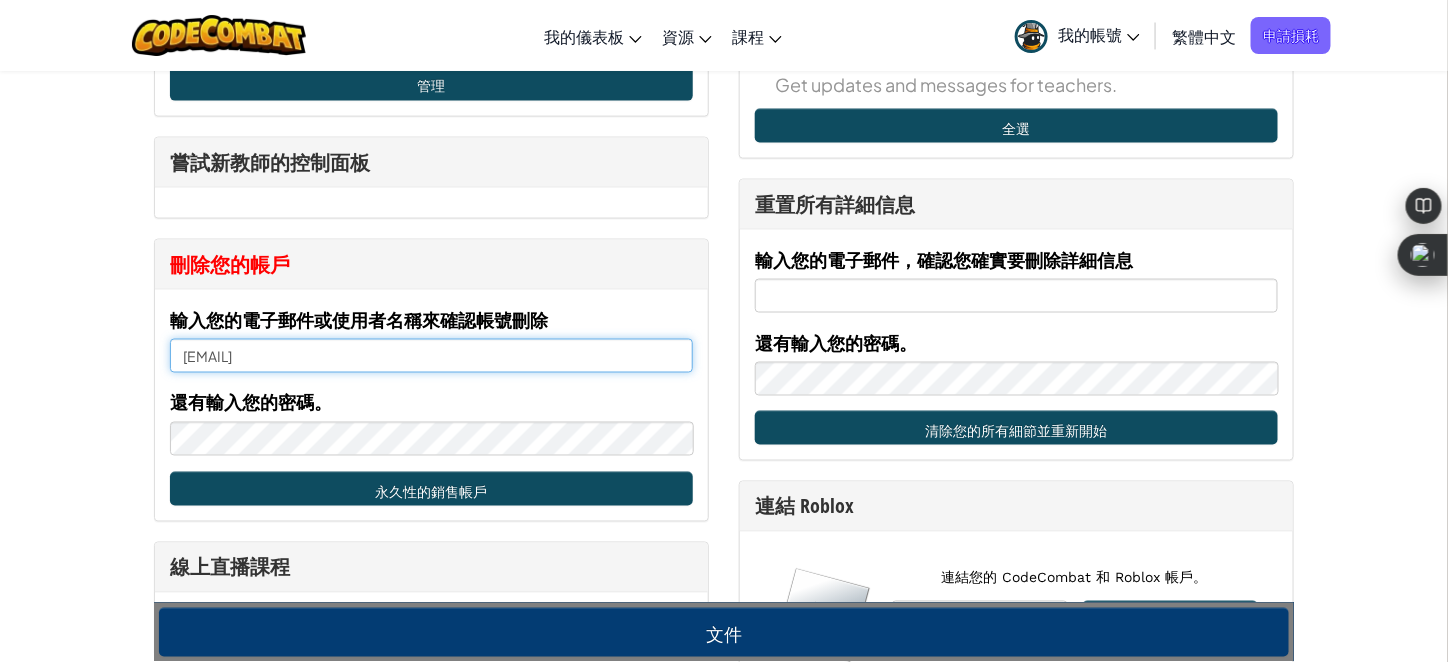 type on "[EMAIL]" 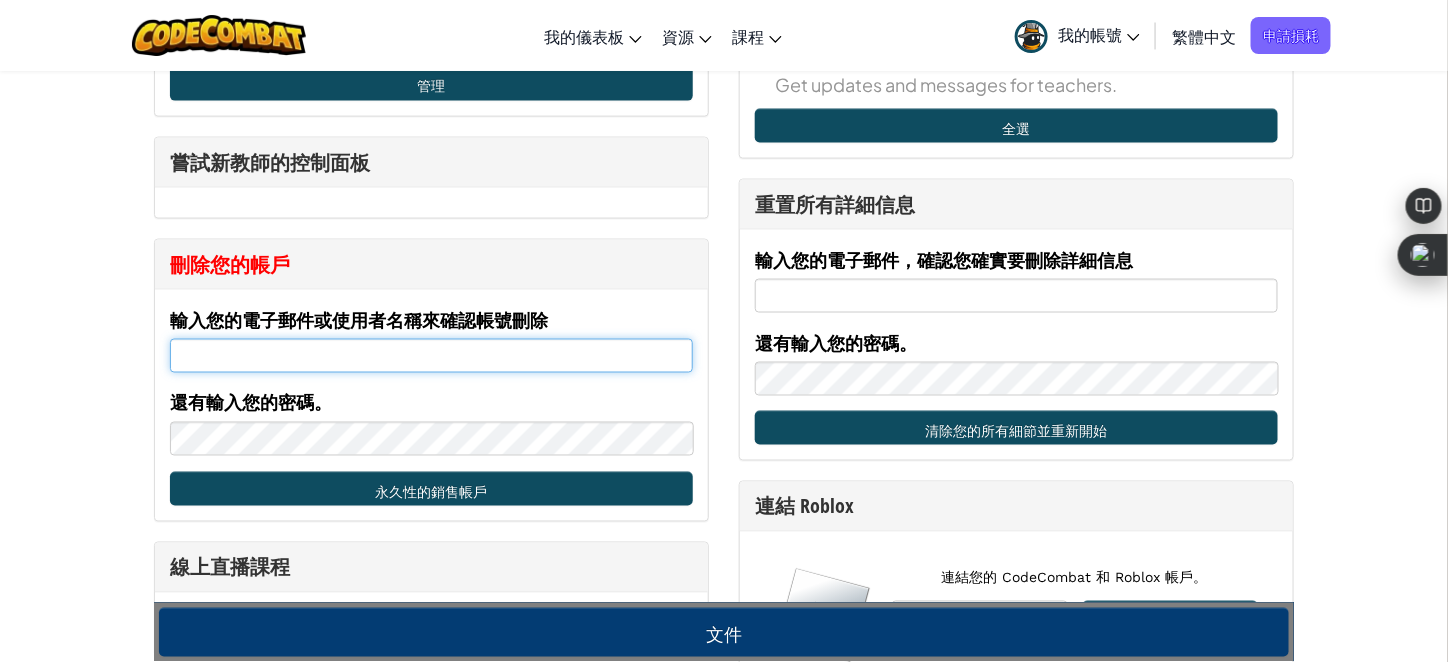 type 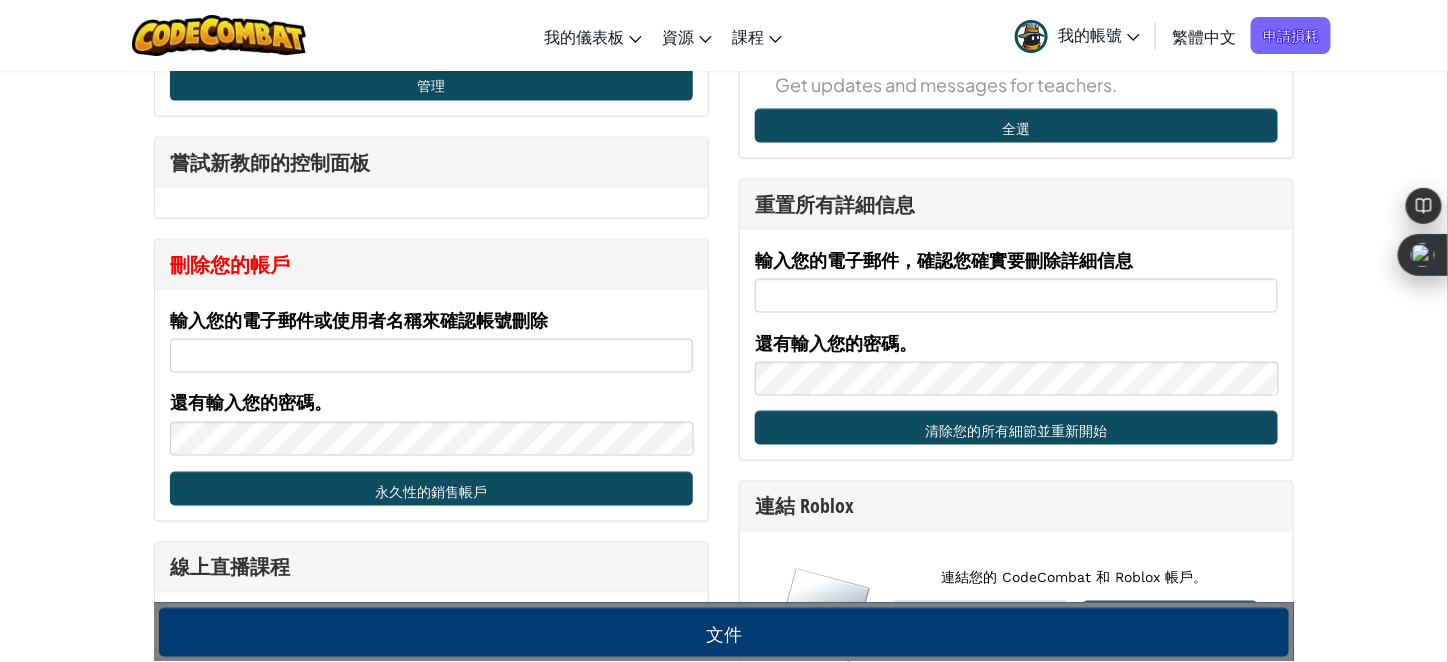 click on "帳號 帳號設定 我 使用者名稱 郵件 ( 尚未驗證。 重新發送電子郵件 已發送電子郵件！ 請查看您的信箱。 ) [EMAIL] 名 [FIRST] 姓 [LAST] 密碼 新密碼 確認密碼 相關帳戶 在不同的 CodeCombat 帳戶之間建立連接，方便且能夠快速切換。例如，家長，您可以切換到孩子的 CodeCombat 帳戶查看；或者，作為教師，您可以為自己添加一個測試學生帳戶，以查看學生所看到的內容。 管理 嘗試新教師的控制面板 刪除您的帳戶 輸入您的電子郵件或使用者名稱來確認帳號刪除 還有輸入您的密碼。 永久性的銷售帳戶 線上直播課程 查看現有房源預訂   郵件 公告 接收關於CodeCombat的新聞和開發消息。 通知 您在 CodeCombat 的活動中，會透過電子郵件自動通知，您可以選擇開啟或關閉。 任何通知 失效後您將不會收到CodeCombat的任何通知。 工作機會 貢獻者 我們在尋找志同道合的人！請到" at bounding box center (724, 516) 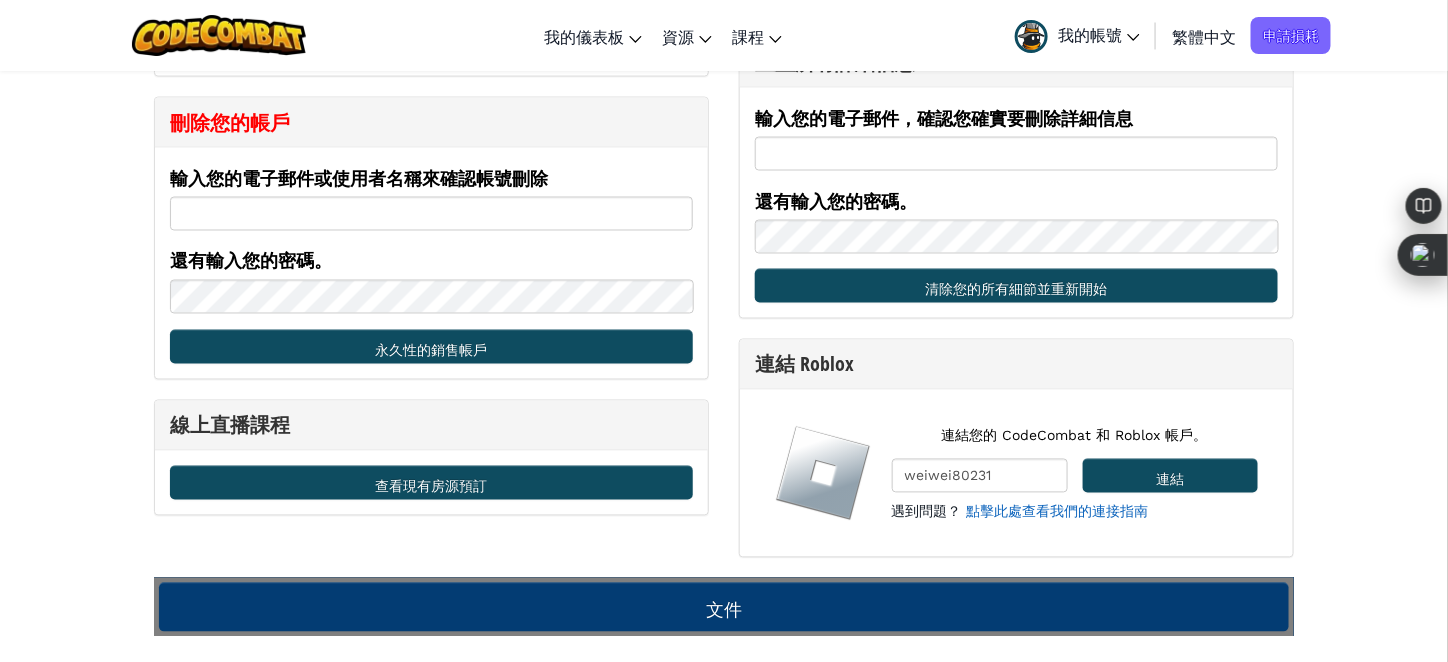 scroll, scrollTop: 1100, scrollLeft: 0, axis: vertical 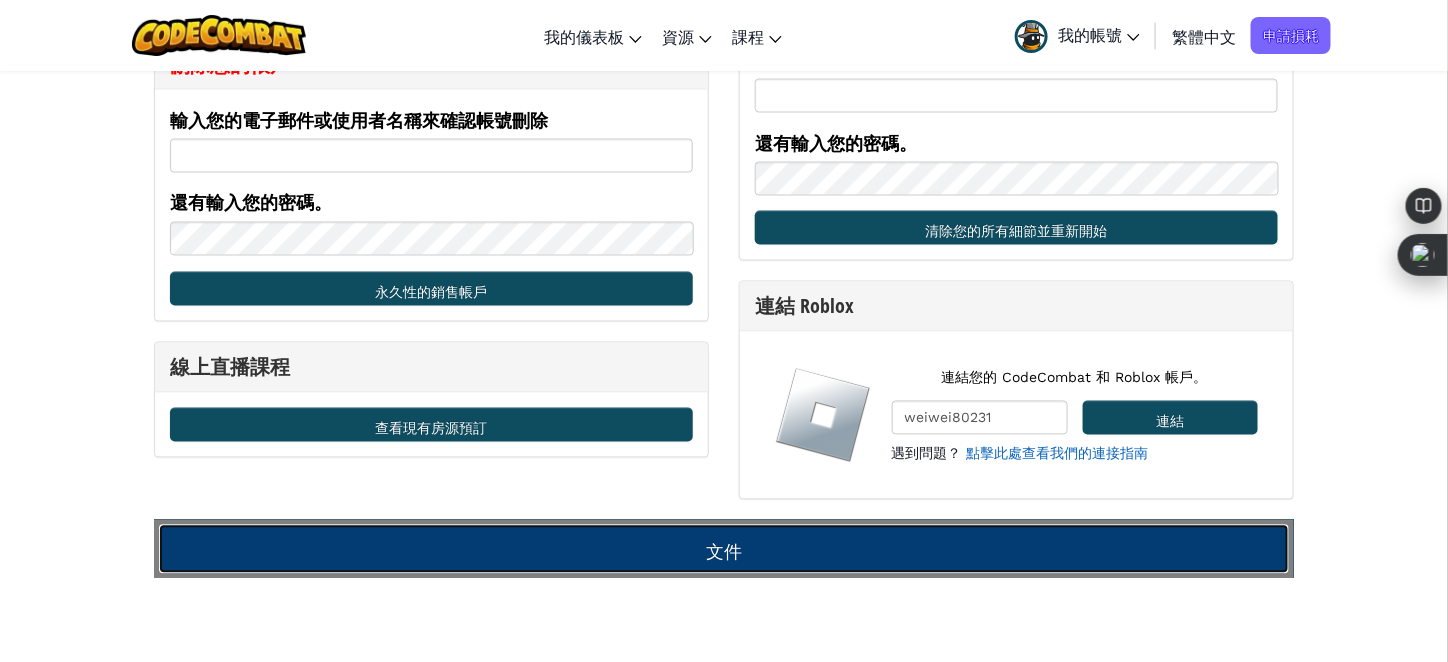 click on "文件" at bounding box center [724, 549] 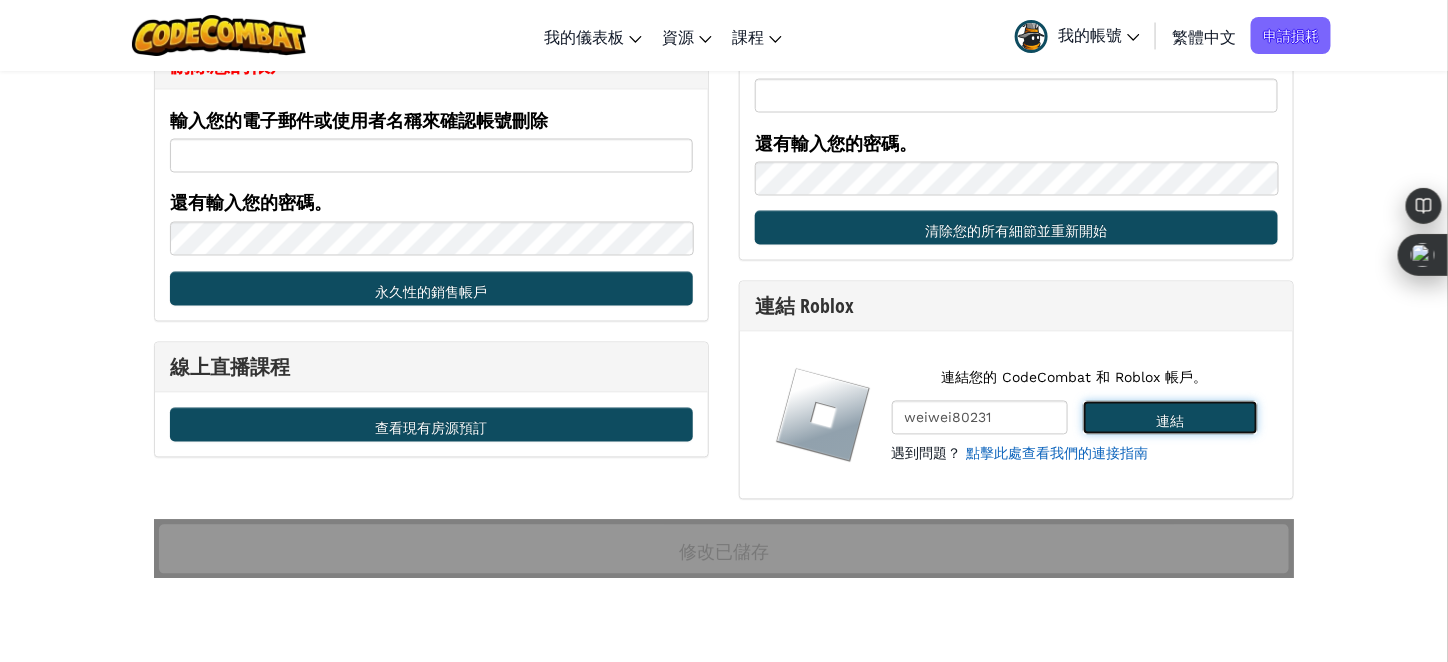 click on "連結" at bounding box center [1170, 418] 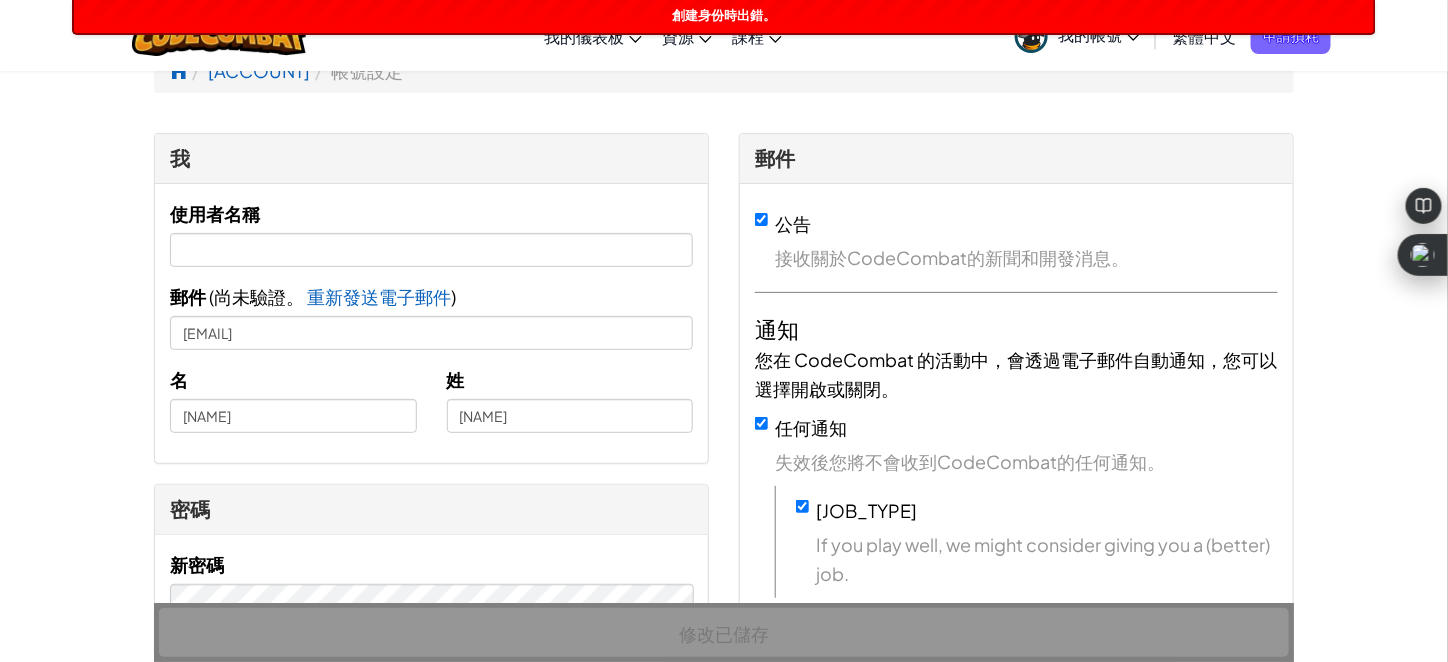 scroll, scrollTop: 0, scrollLeft: 0, axis: both 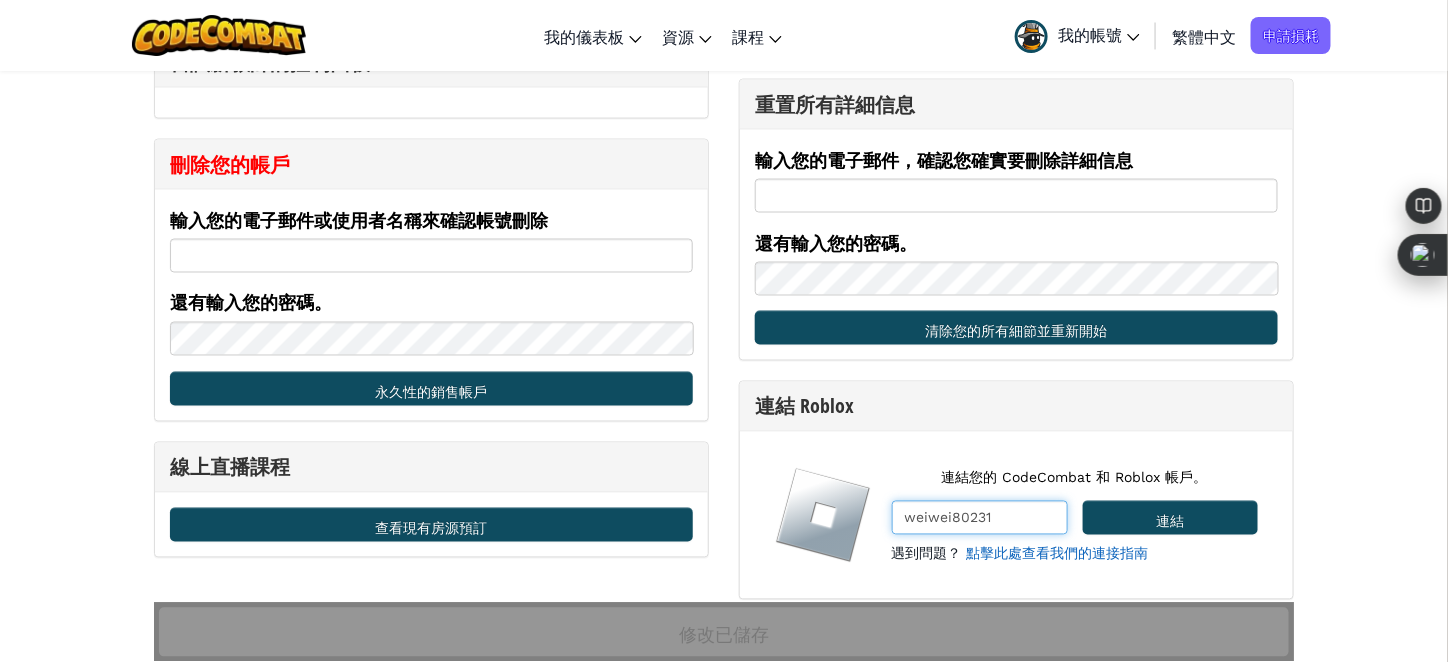 click on "weiwei80231" at bounding box center [980, 518] 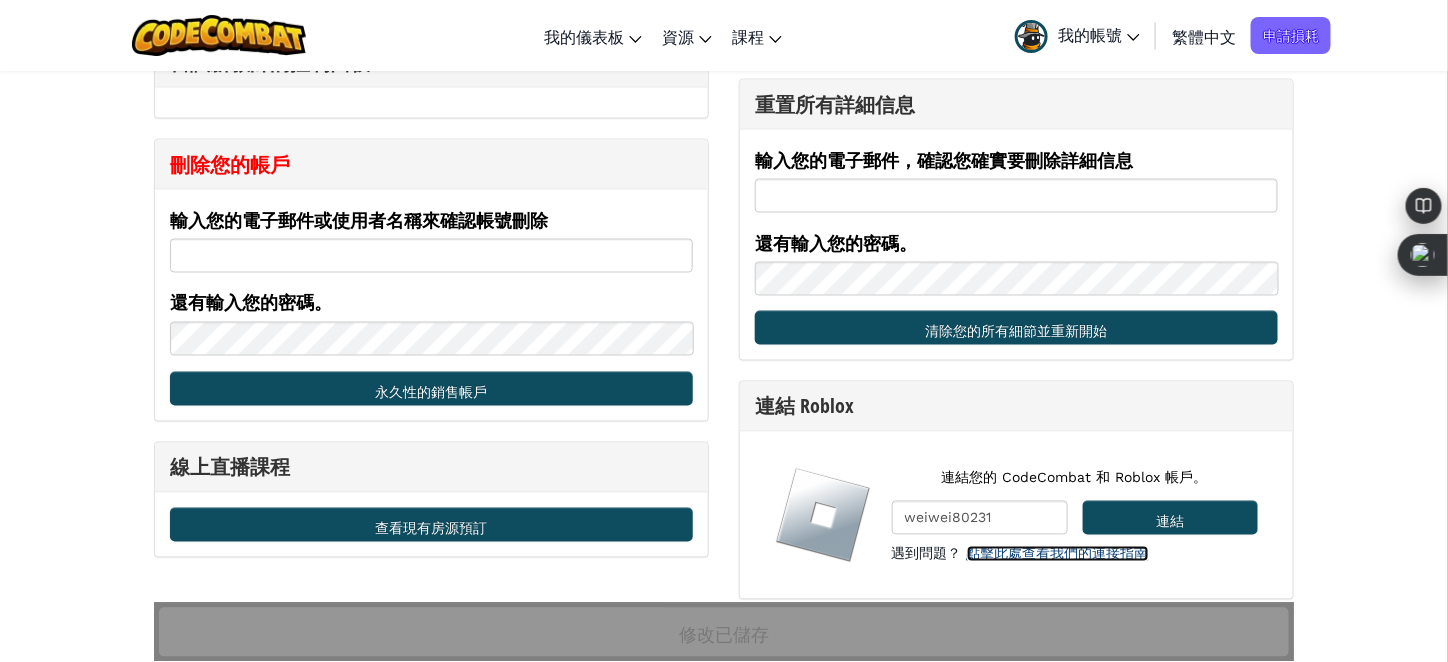 click on "點擊此處查看我們的連接指南" at bounding box center (1058, 554) 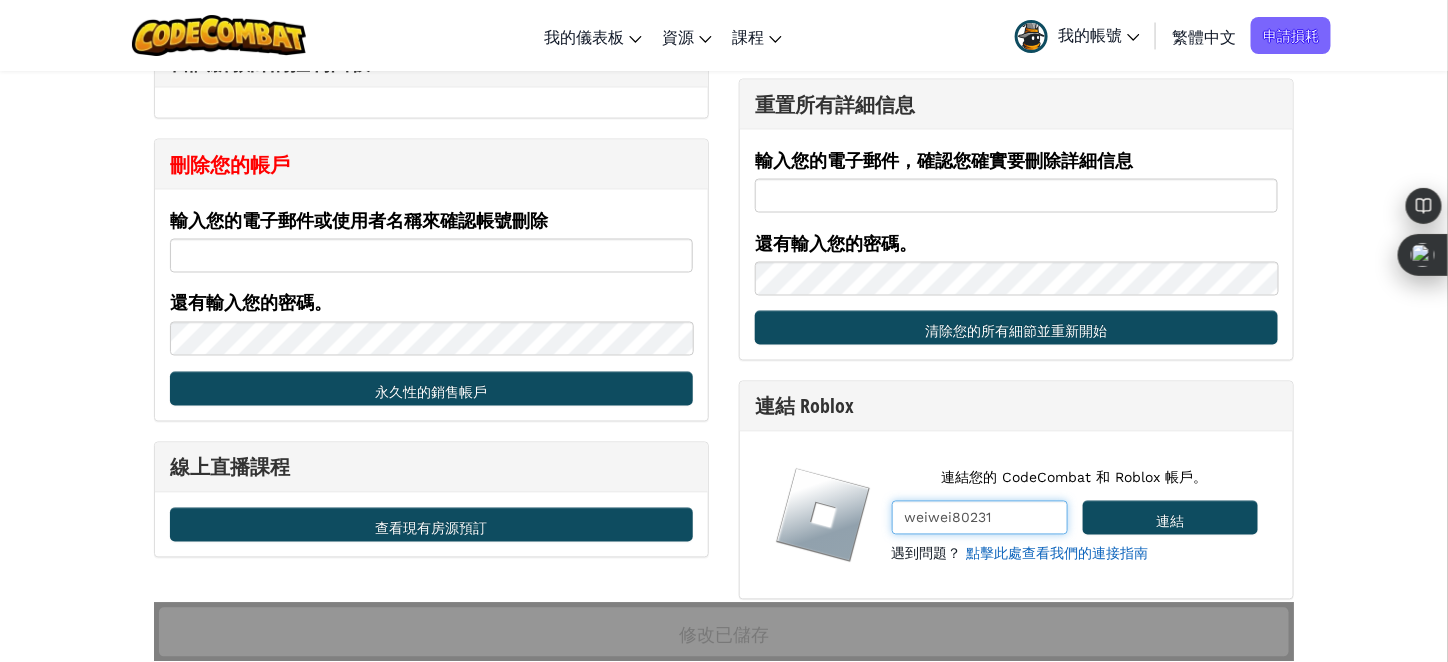 drag, startPoint x: 1009, startPoint y: 515, endPoint x: 832, endPoint y: 515, distance: 177 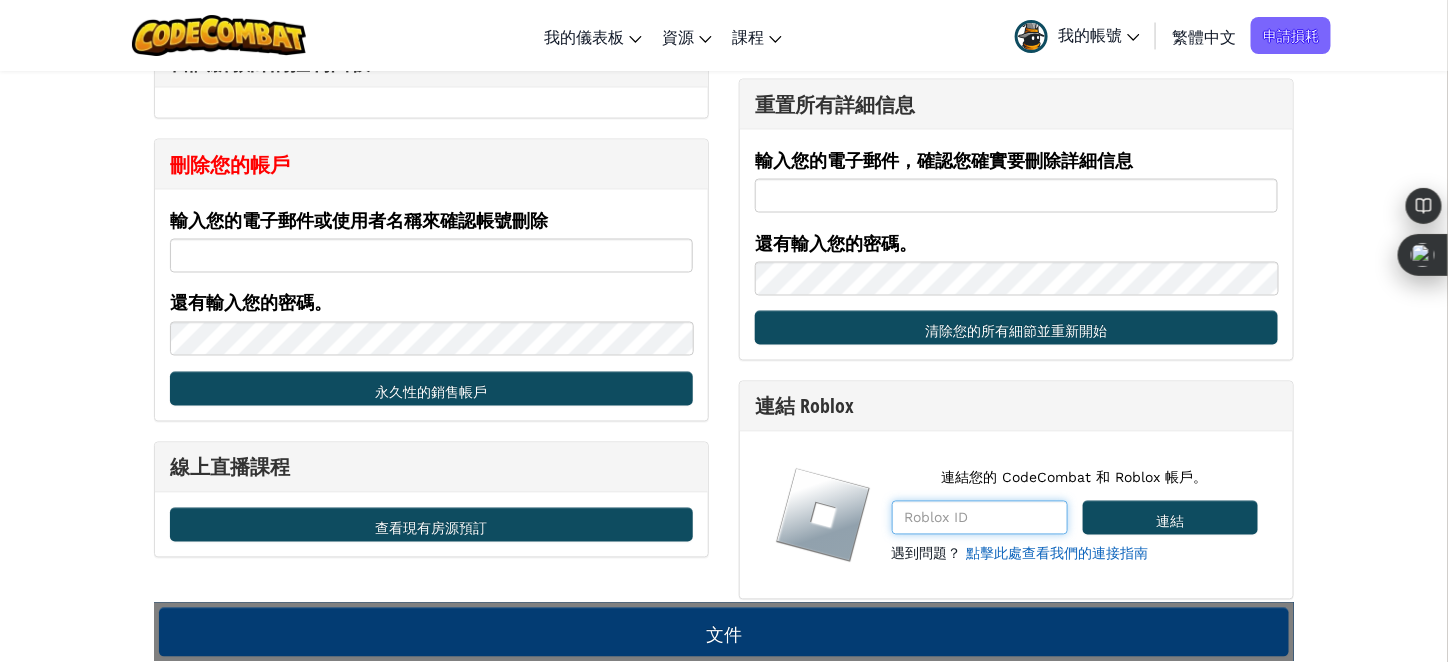 paste on "[PHONE]" 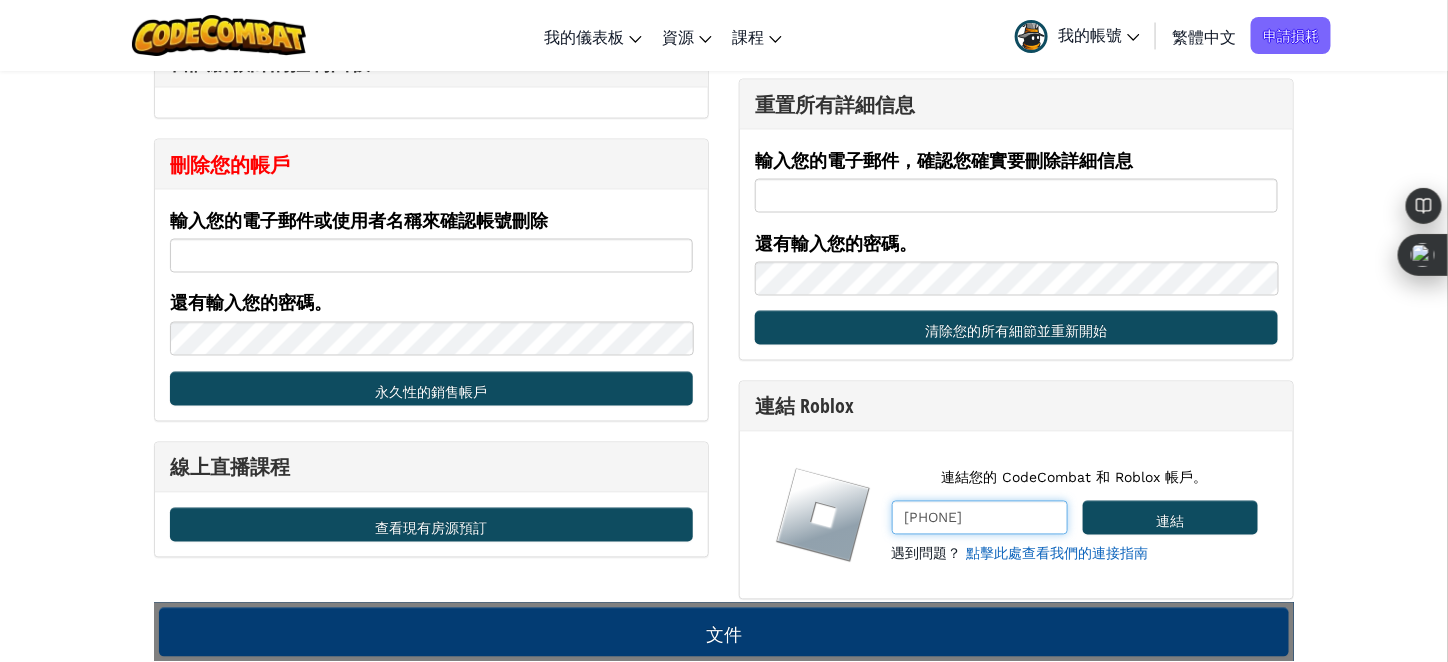 type on "[PHONE]" 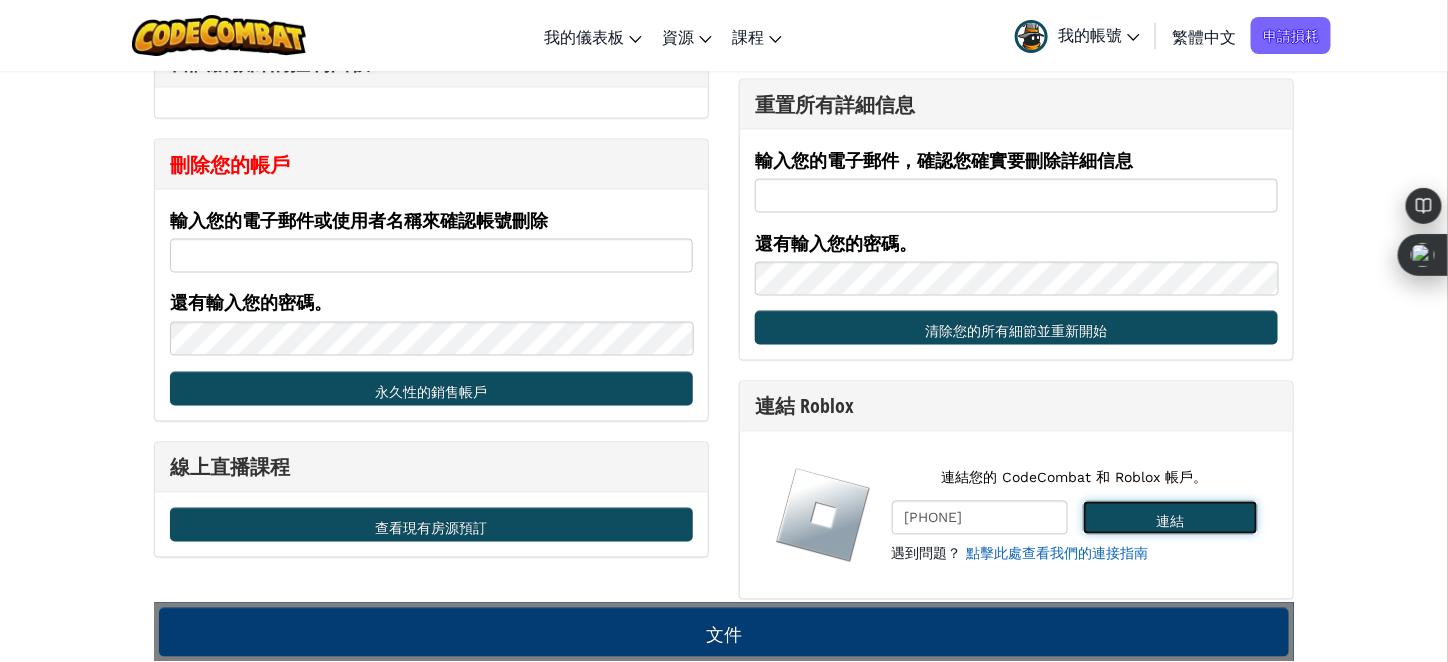 click on "連結" at bounding box center (1170, 518) 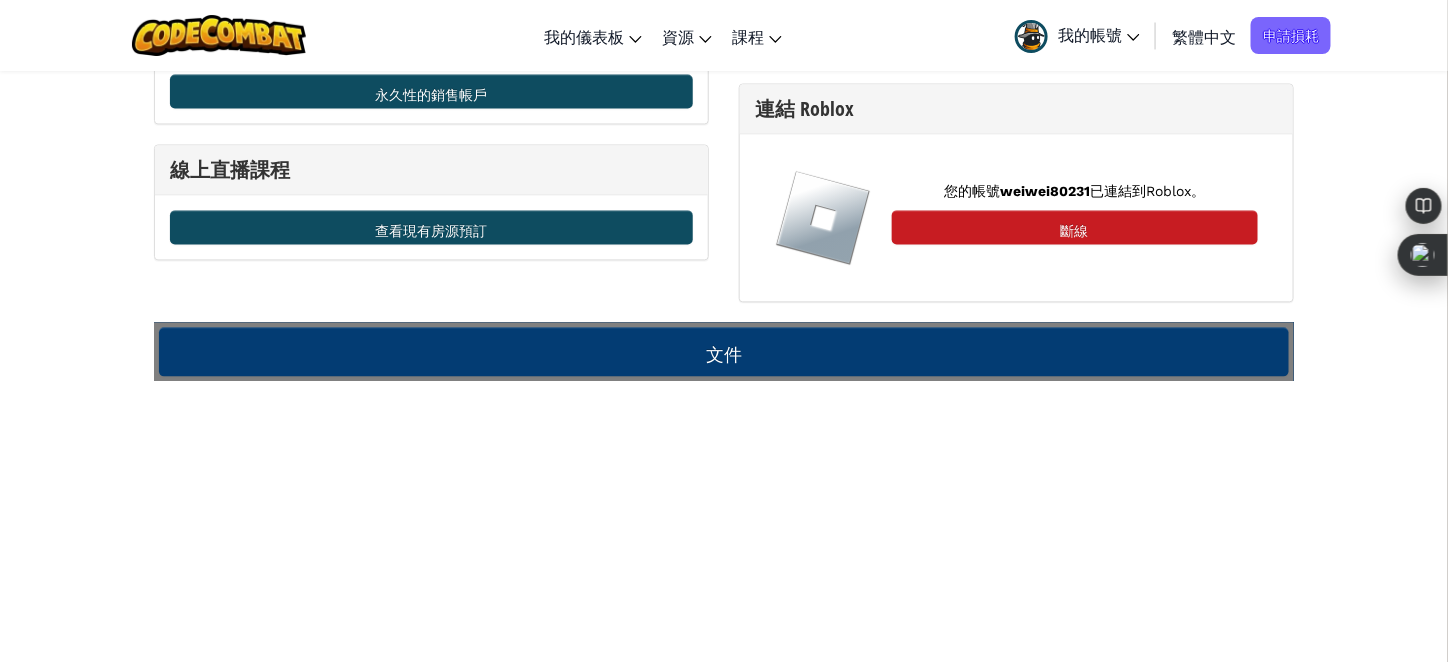 scroll, scrollTop: 1400, scrollLeft: 0, axis: vertical 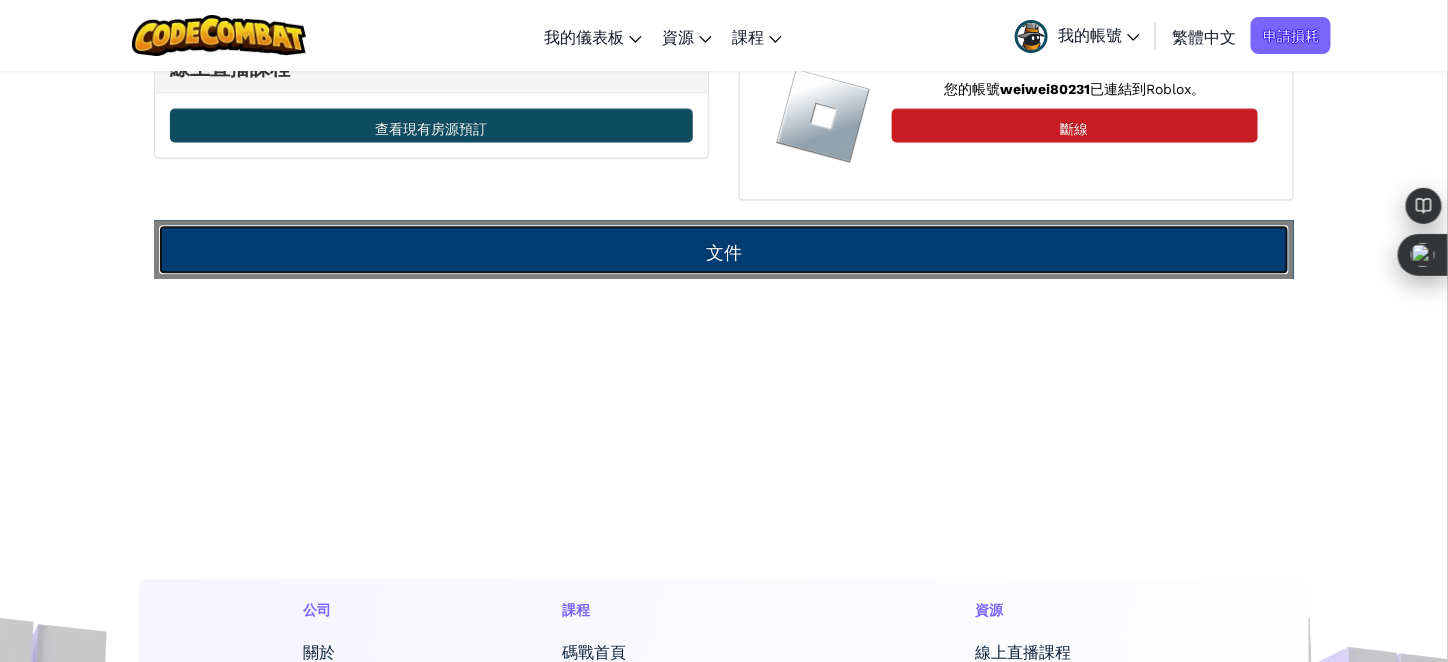 click on "文件" at bounding box center [724, 249] 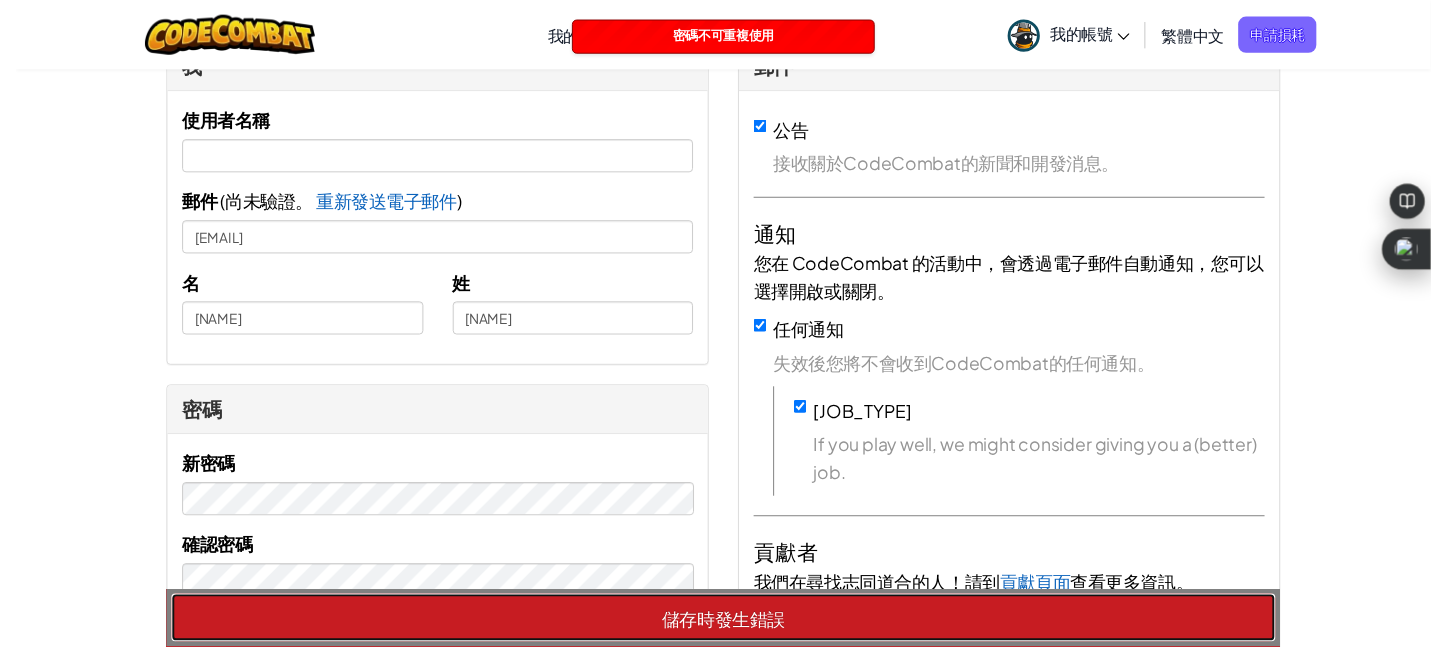 scroll, scrollTop: 0, scrollLeft: 0, axis: both 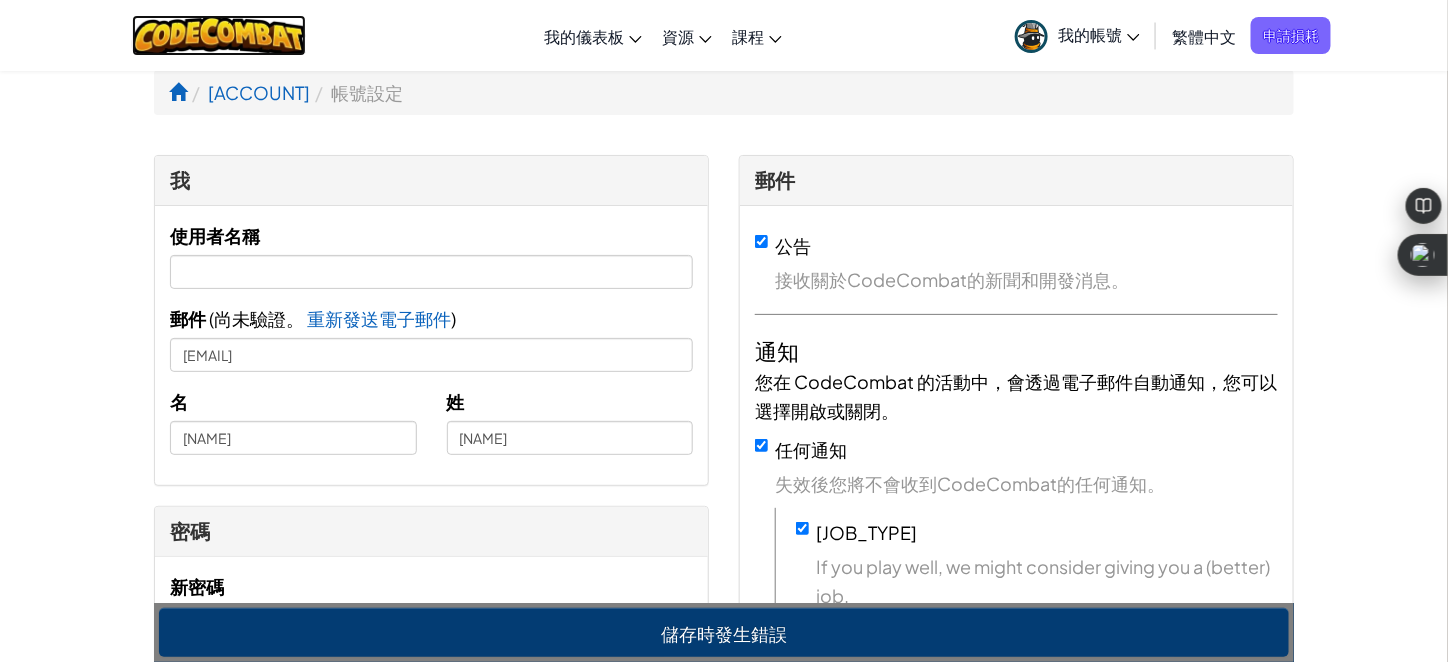 click at bounding box center [219, 35] 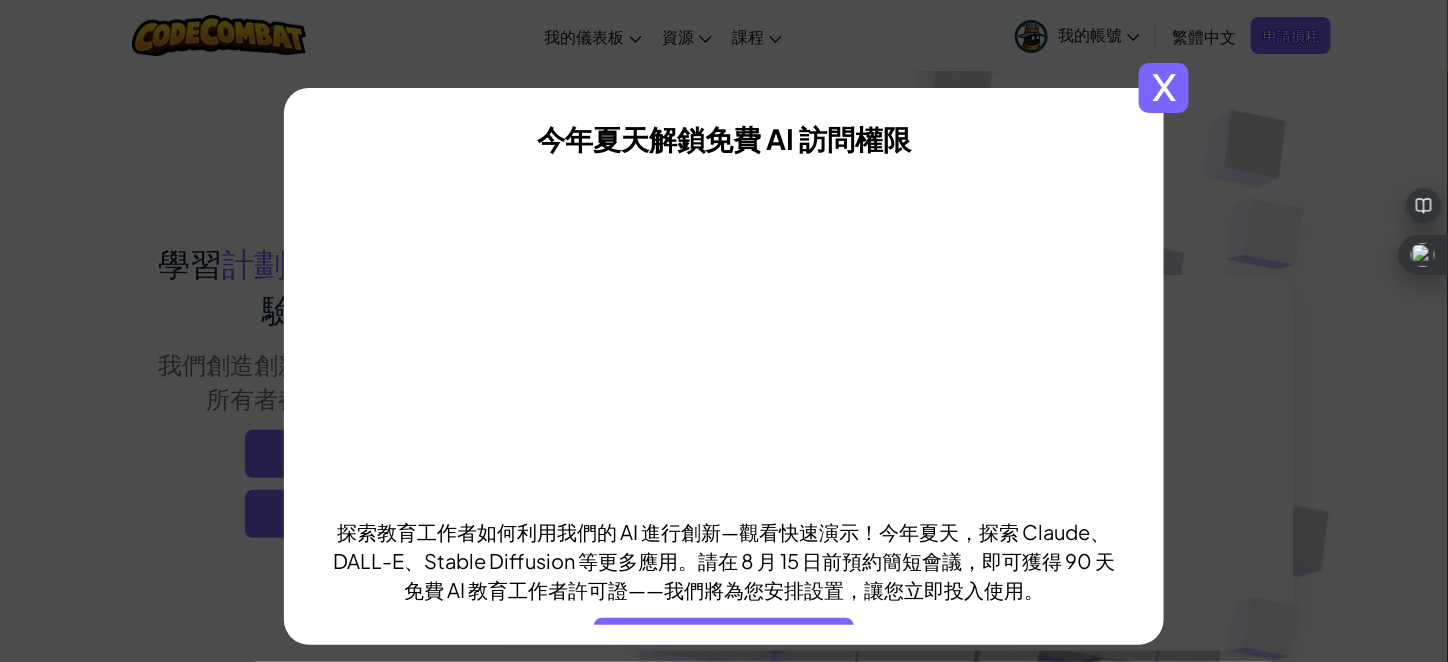 click on "x" at bounding box center [1164, 80] 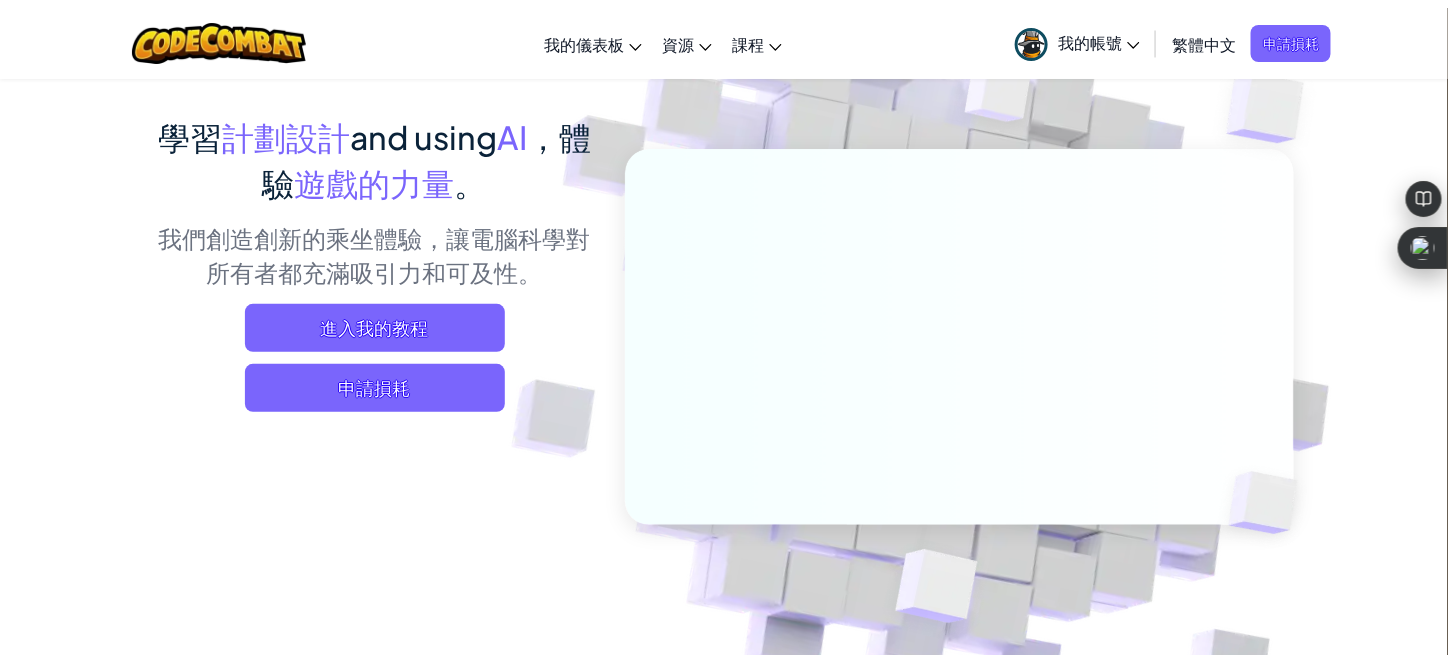scroll, scrollTop: 0, scrollLeft: 0, axis: both 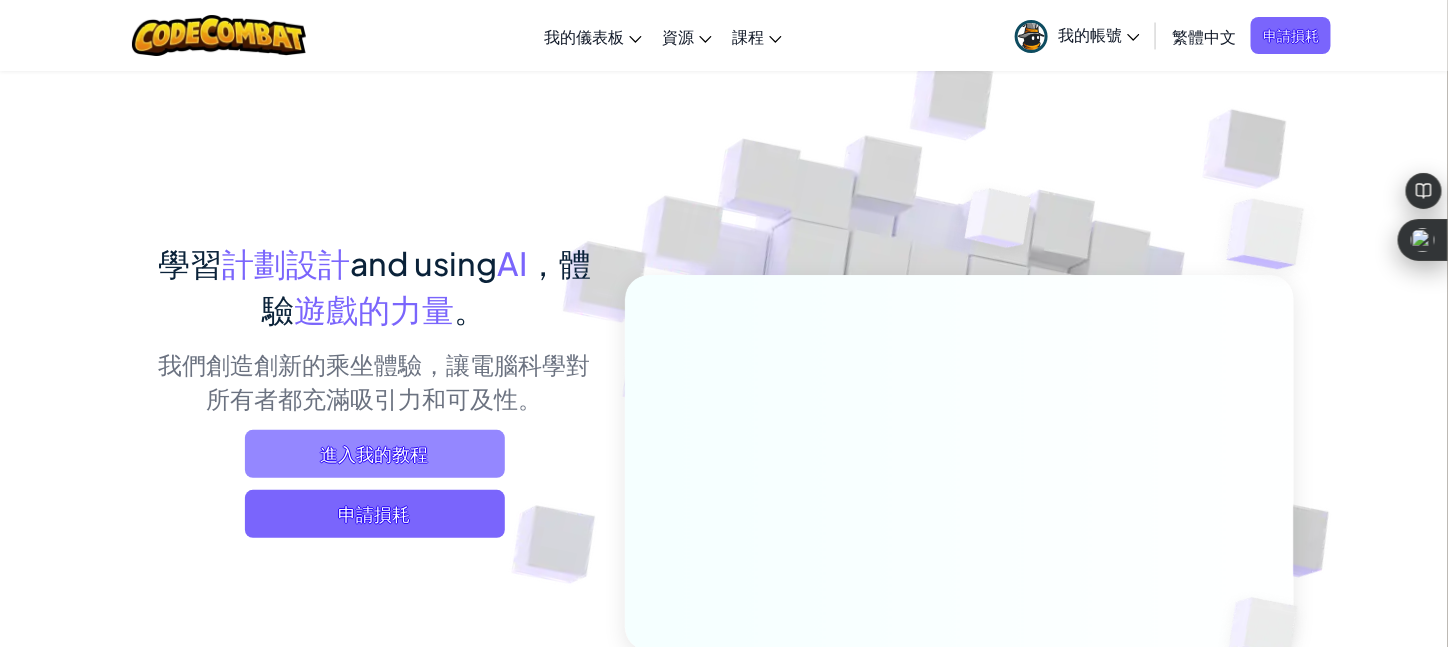 click on "進入我的教程" at bounding box center [375, 453] 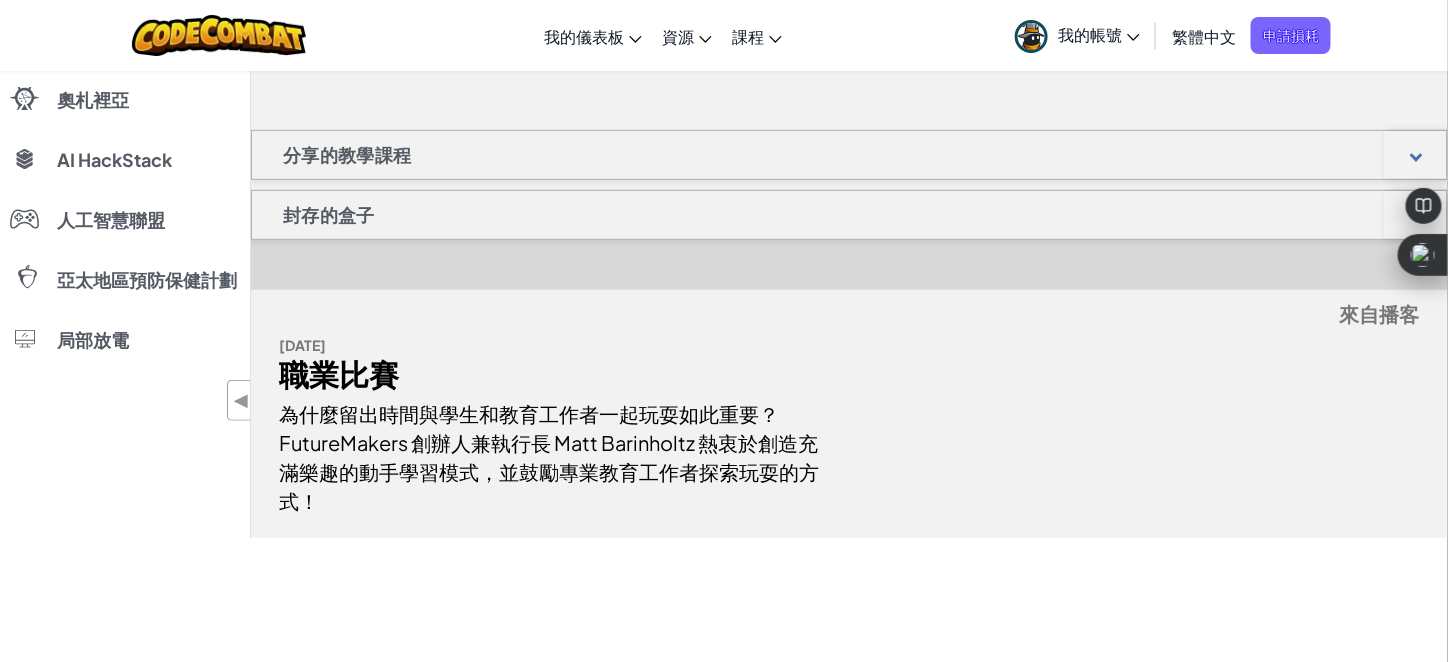 scroll, scrollTop: 0, scrollLeft: 0, axis: both 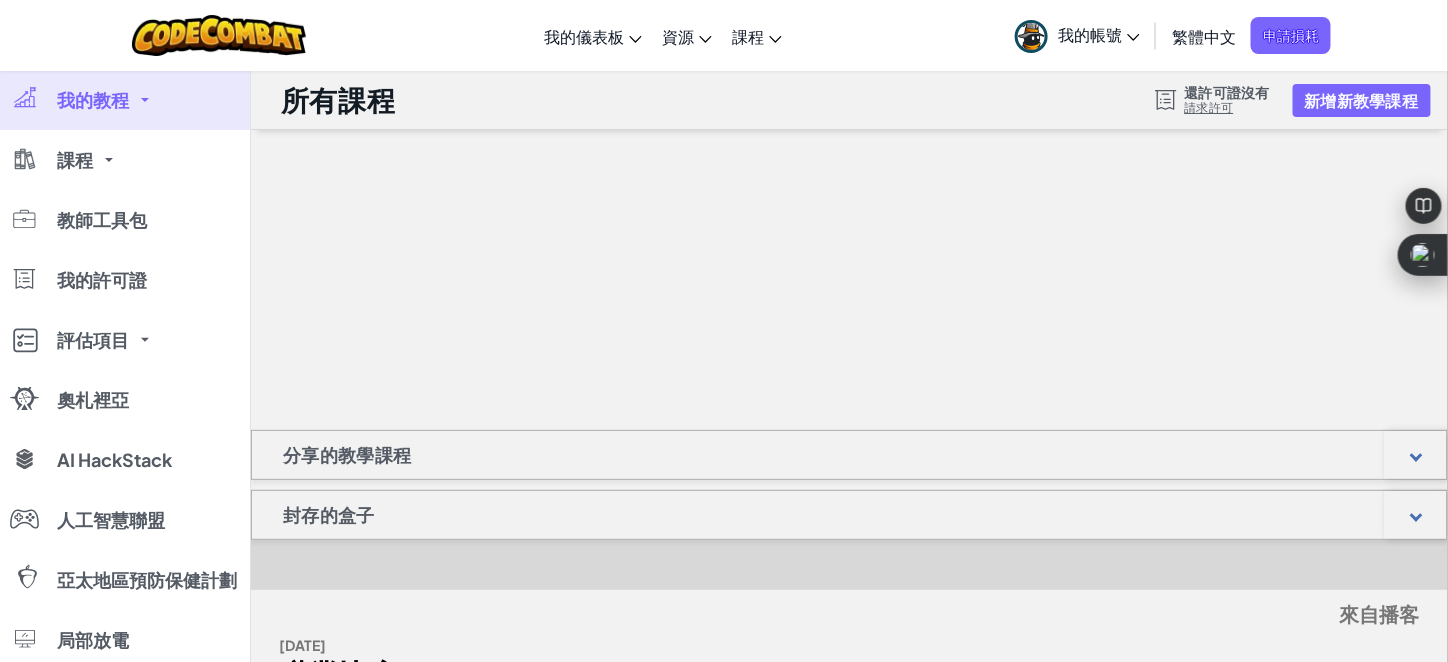 click on "我的帳號" at bounding box center (1090, 34) 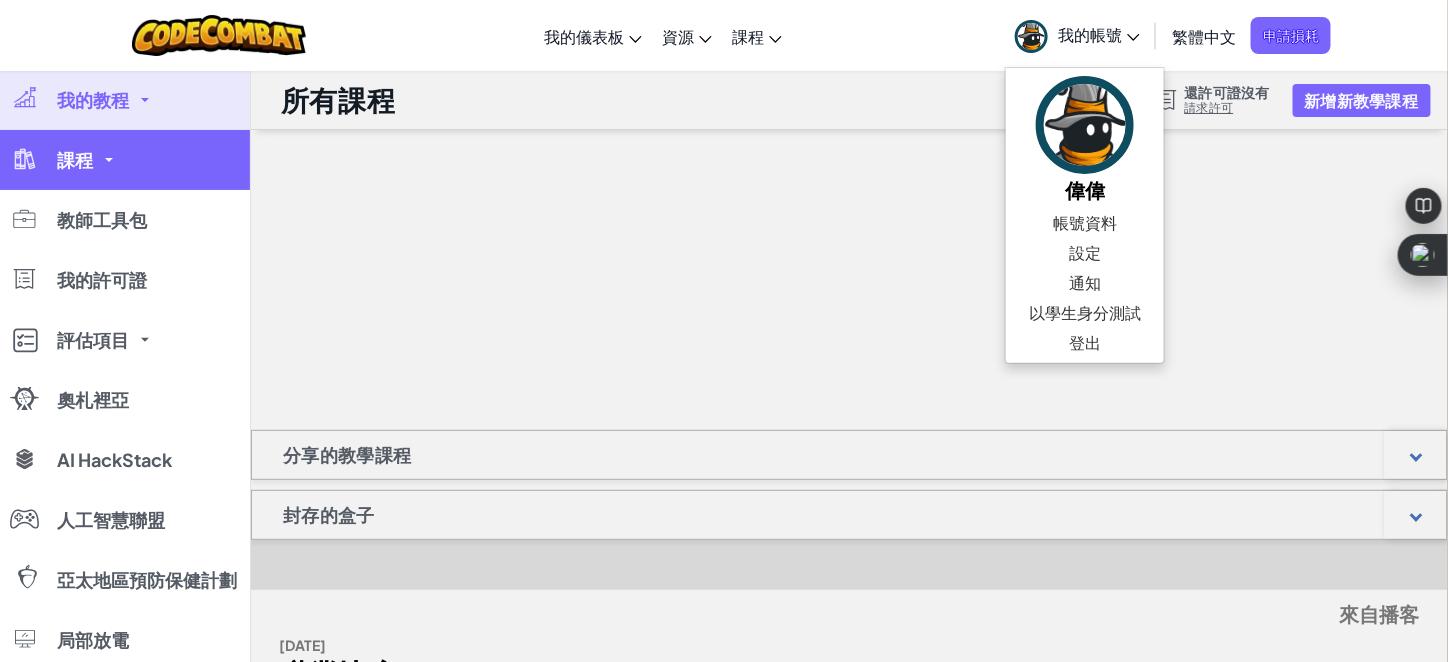 click on "課程" at bounding box center (75, 159) 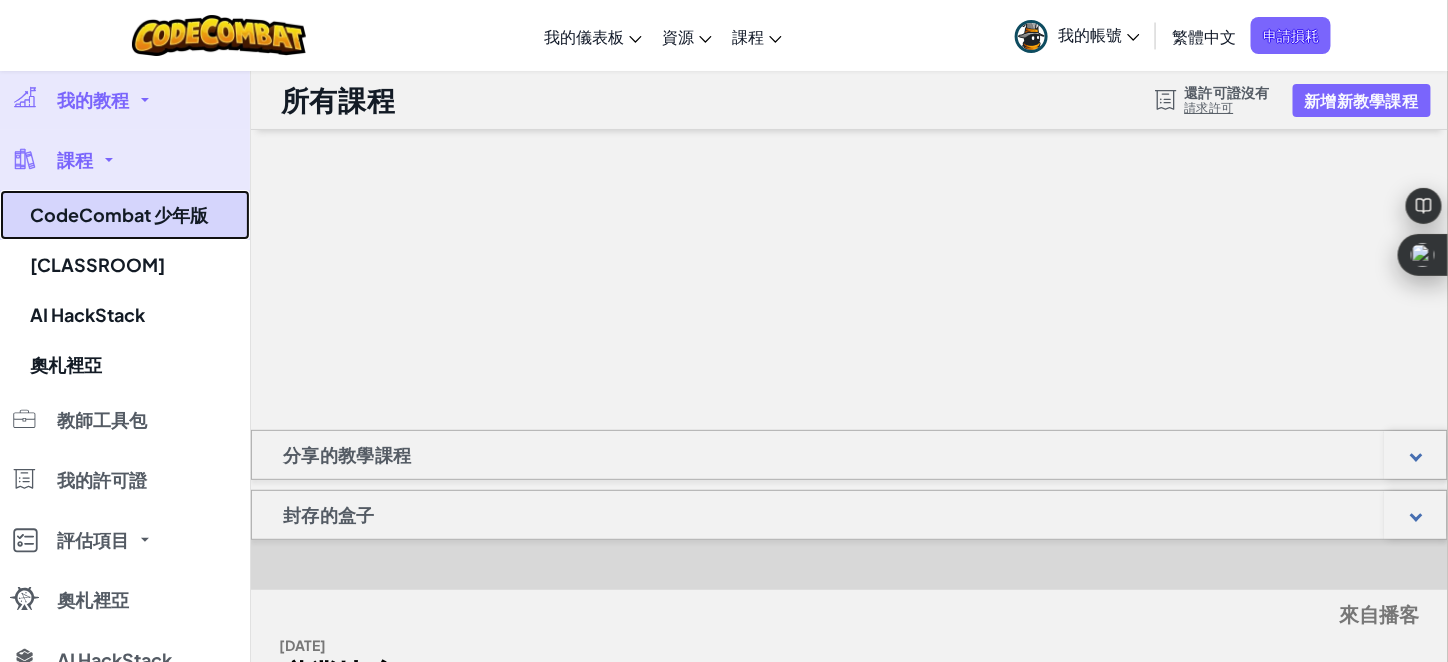 click on "CodeCombat 少年版" at bounding box center [119, 214] 